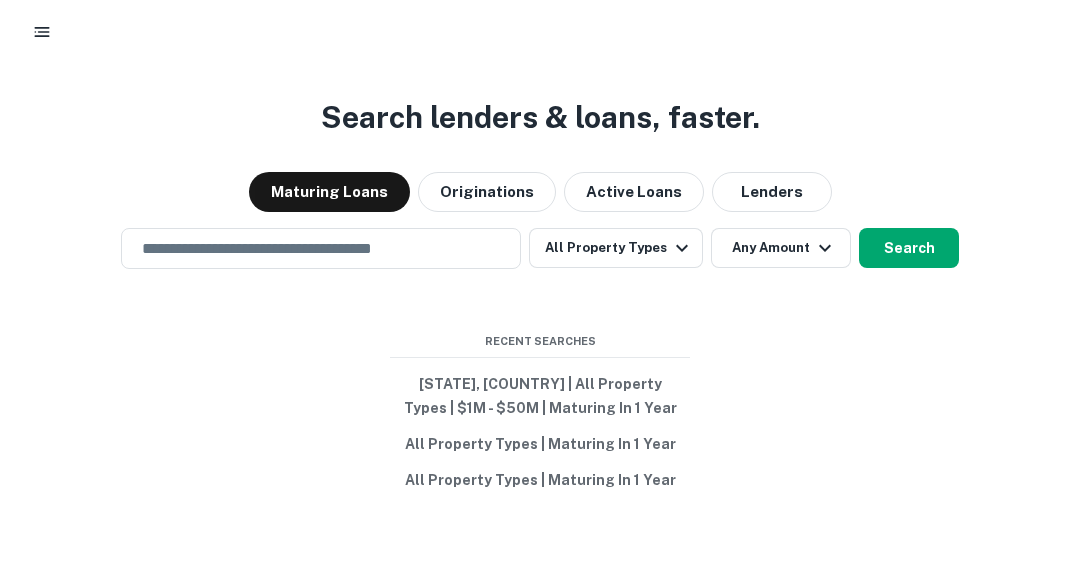 scroll, scrollTop: 0, scrollLeft: 0, axis: both 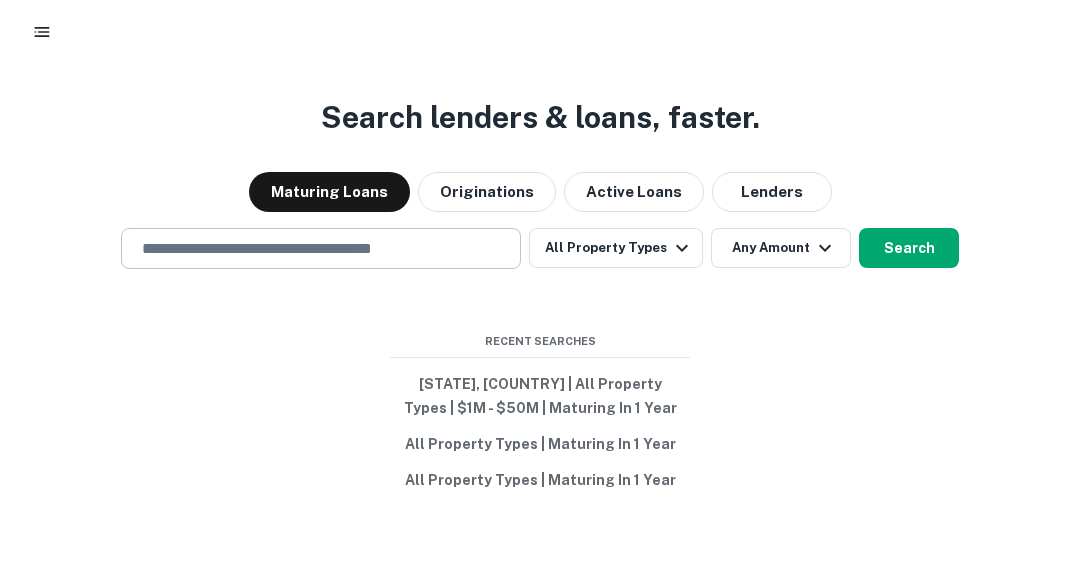 click at bounding box center (321, 248) 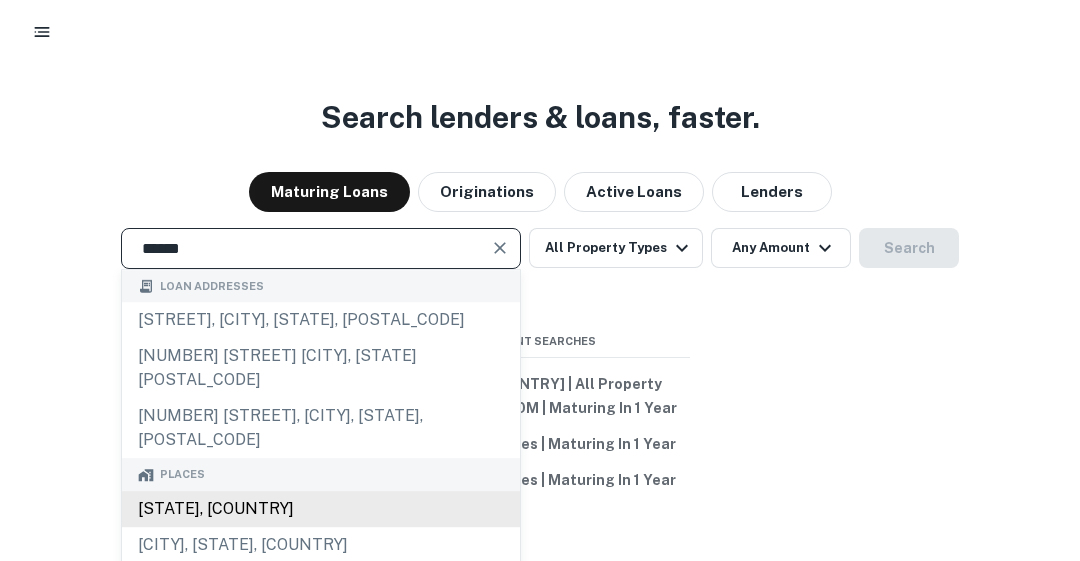 click on "[STATE], [COUNTRY]" at bounding box center (321, 509) 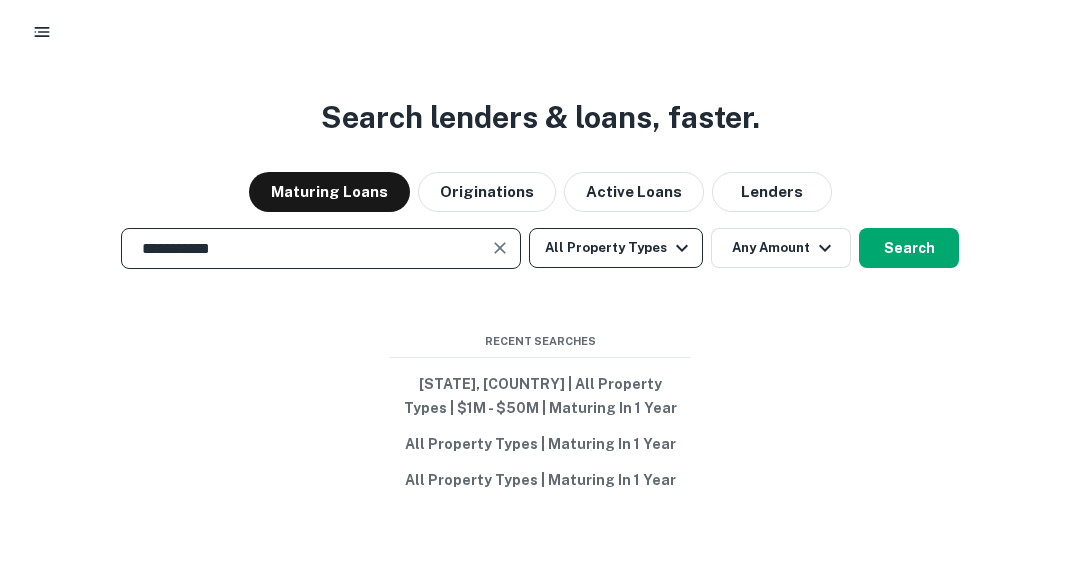 type on "**********" 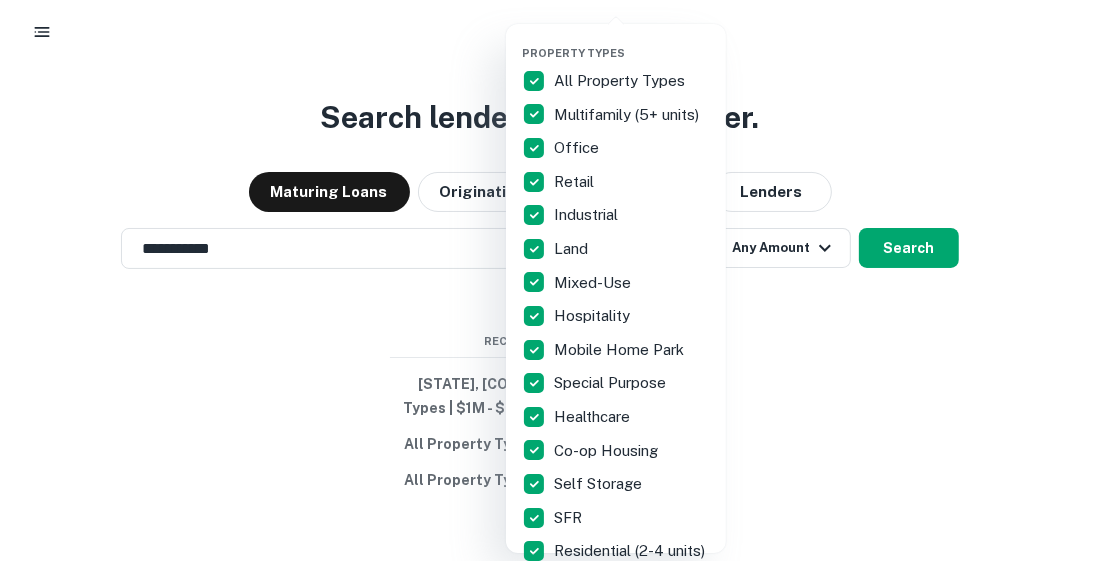 click on "Land" at bounding box center [616, 81] 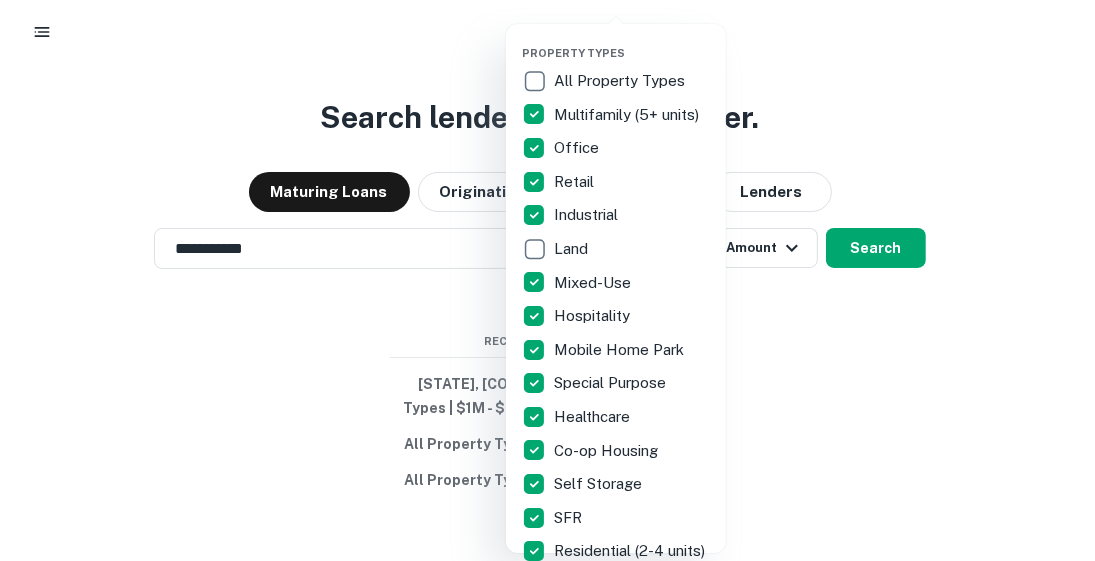 click at bounding box center (547, 280) 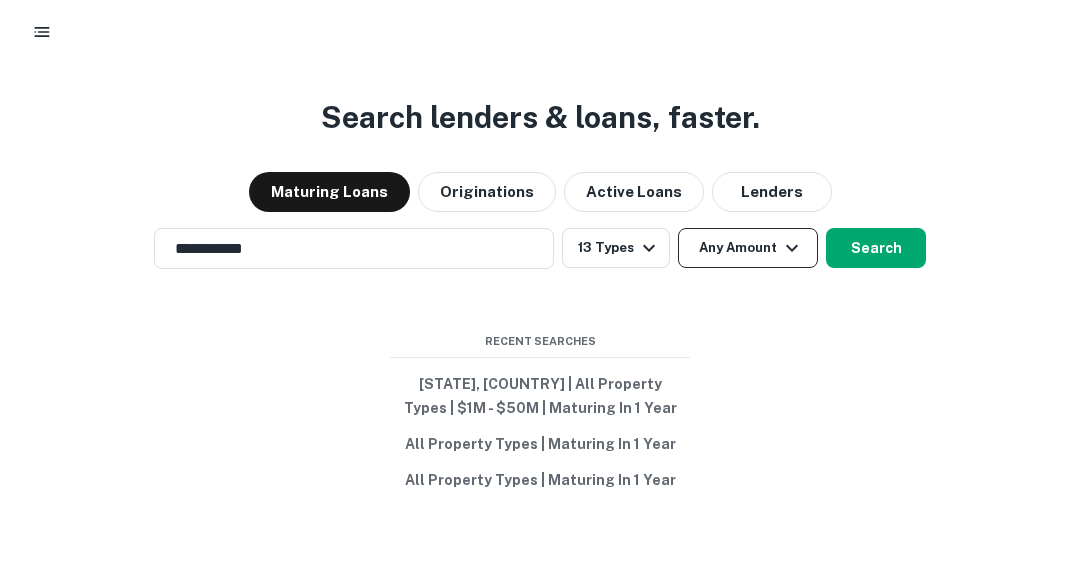 click at bounding box center [792, 248] 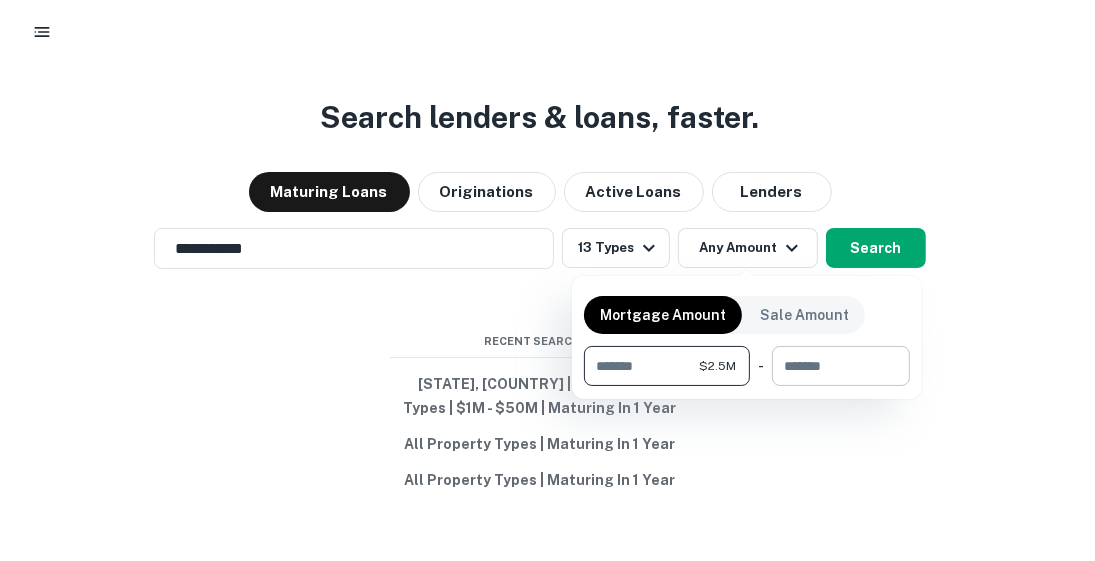 type on "*******" 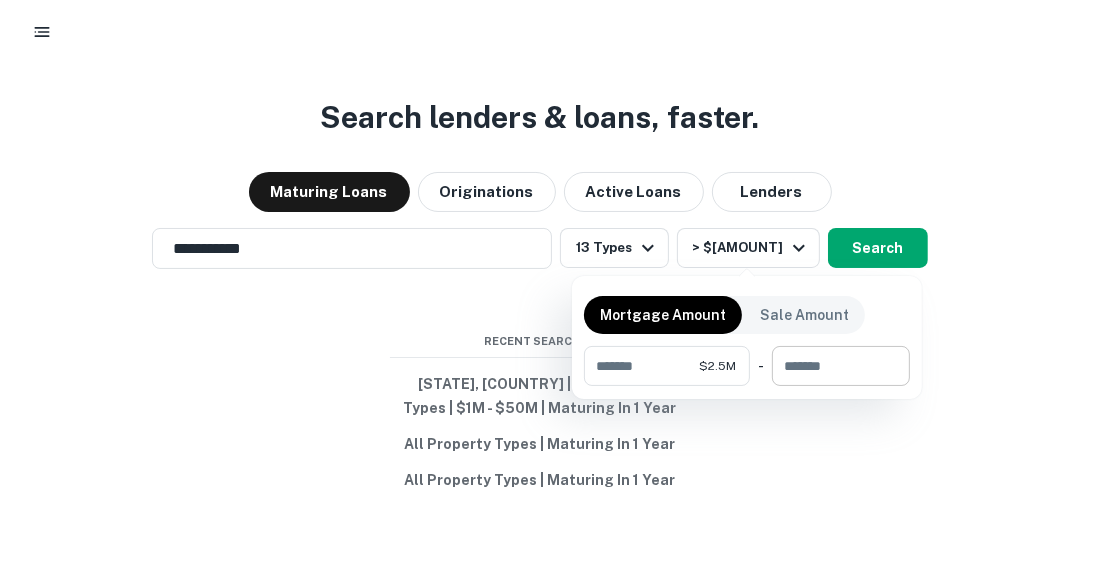 click on "​" at bounding box center (667, 366) 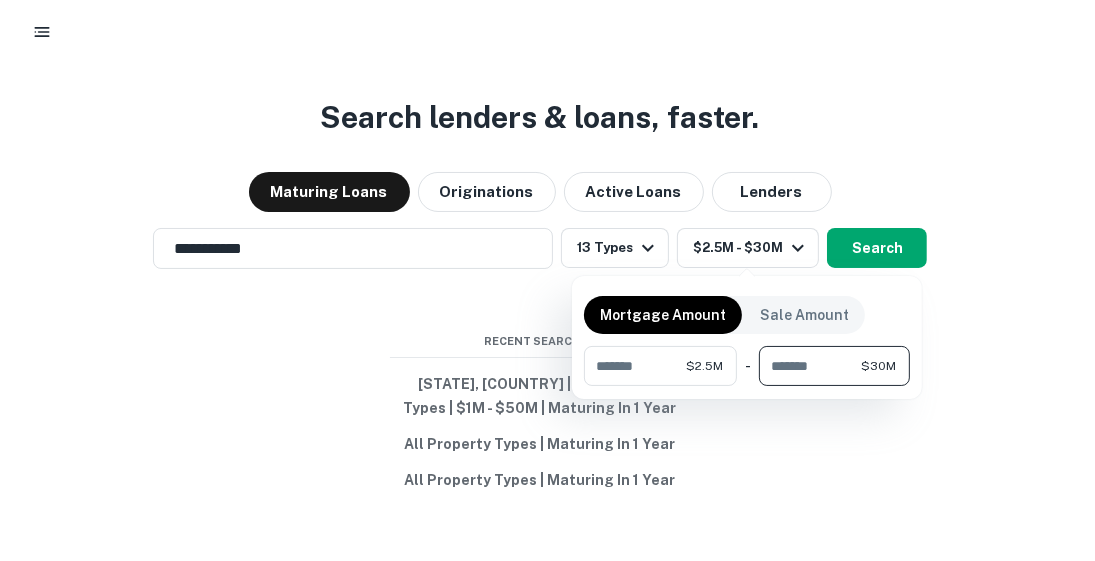 type on "********" 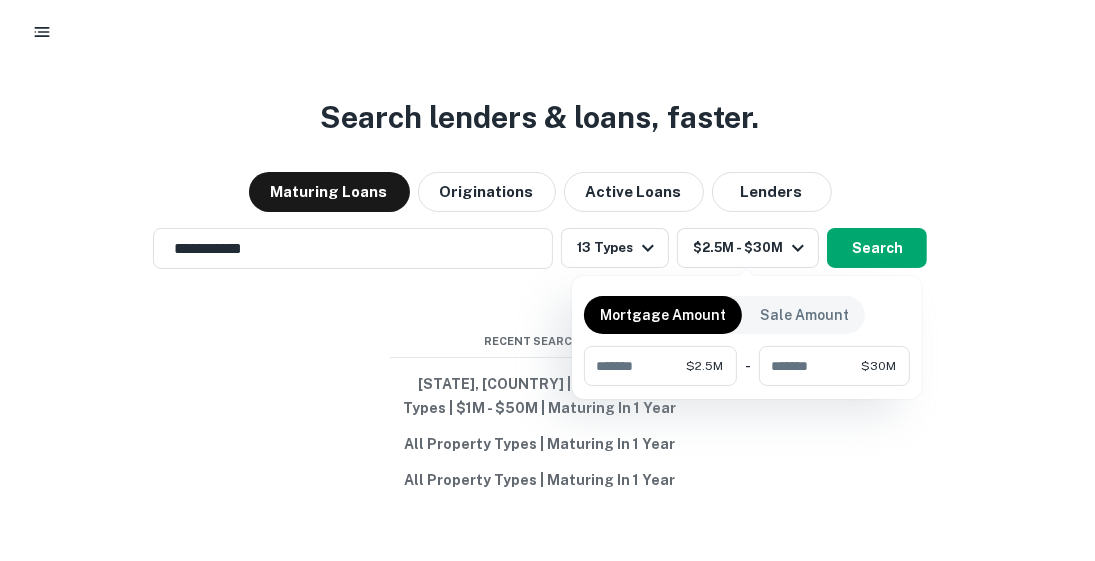 click at bounding box center [547, 280] 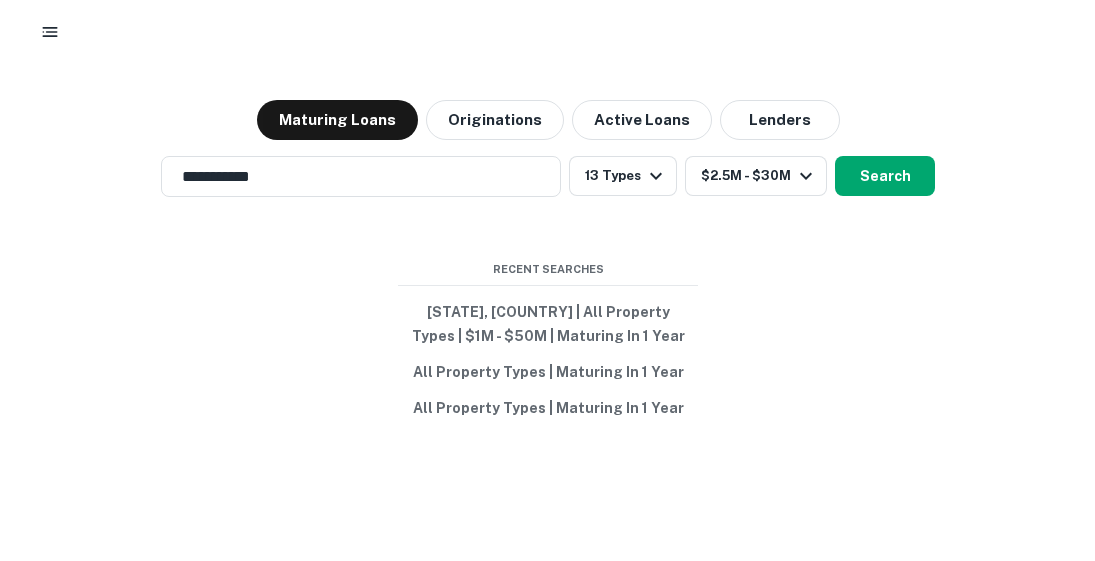 scroll, scrollTop: 0, scrollLeft: 0, axis: both 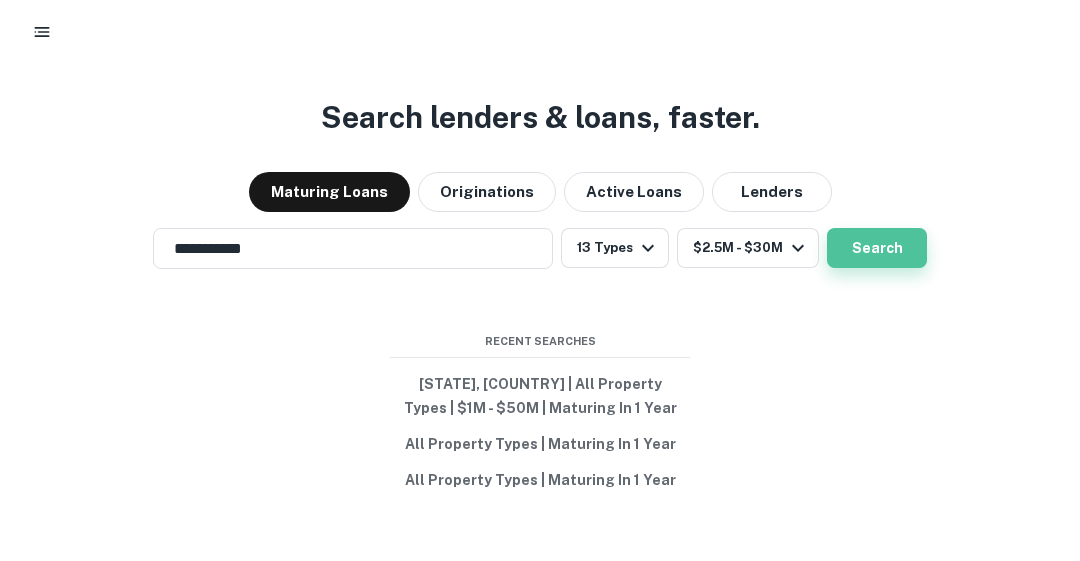 click on "Search" at bounding box center [877, 248] 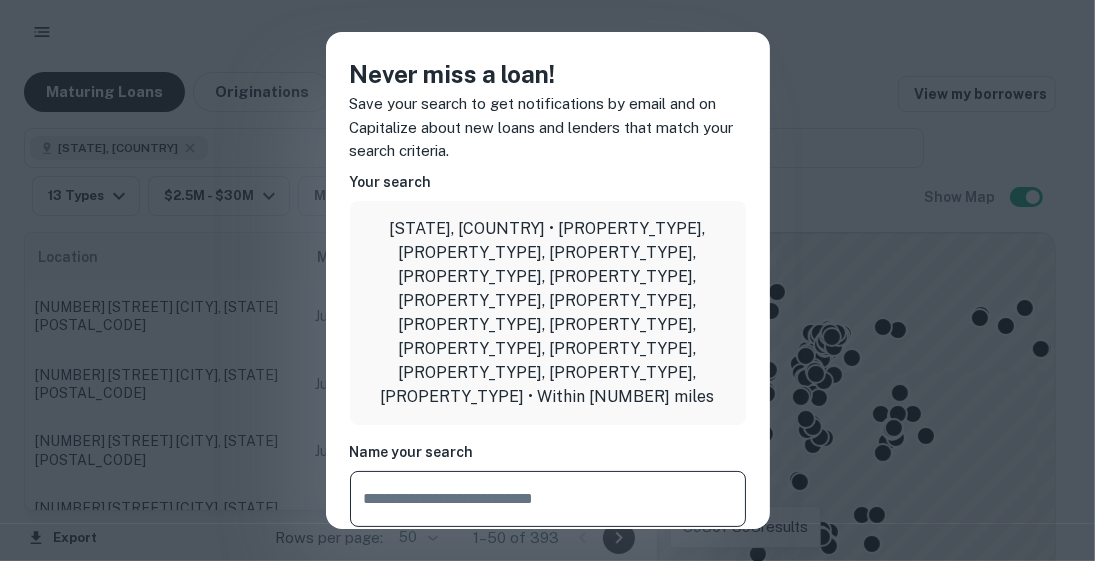 click on "Never miss a loan! Save your search to get notifications by email and on Capitalize about new loans and lenders that match your search criteria. Your search [STATE], [COUNTRY] • [PROPERTY_TYPES] • Within 100 miles Name your search Frequency Daily ***** Cancel Save Search" at bounding box center [547, 280] 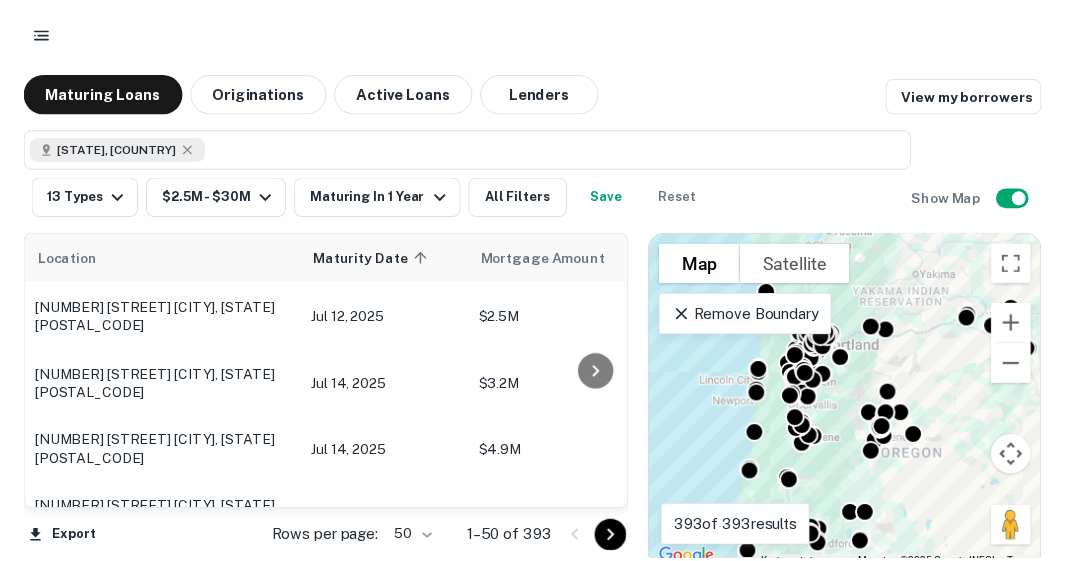 scroll, scrollTop: 12, scrollLeft: 0, axis: vertical 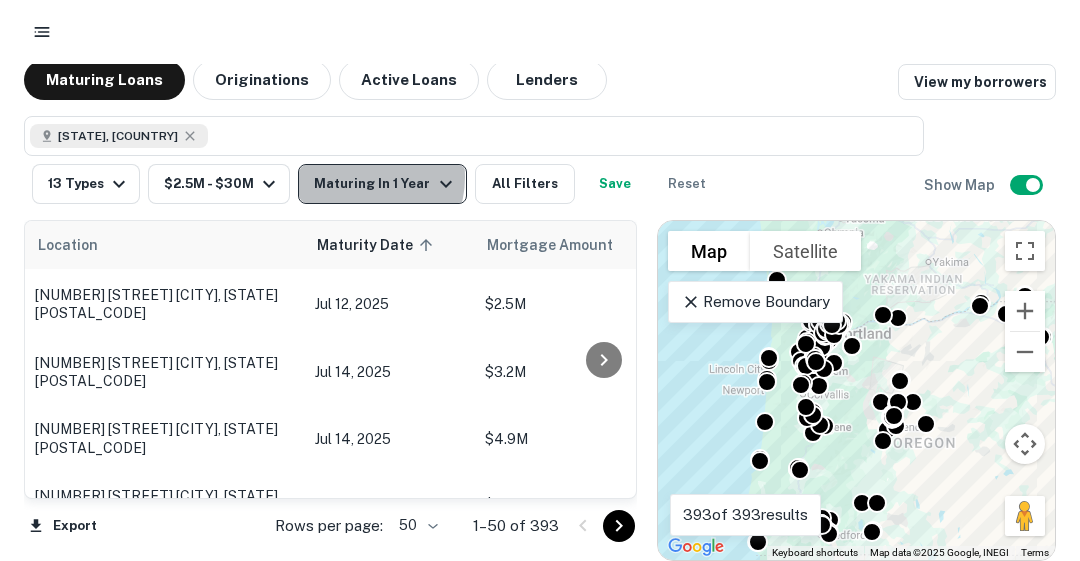 click on "Maturing In 1 Year" at bounding box center (385, 184) 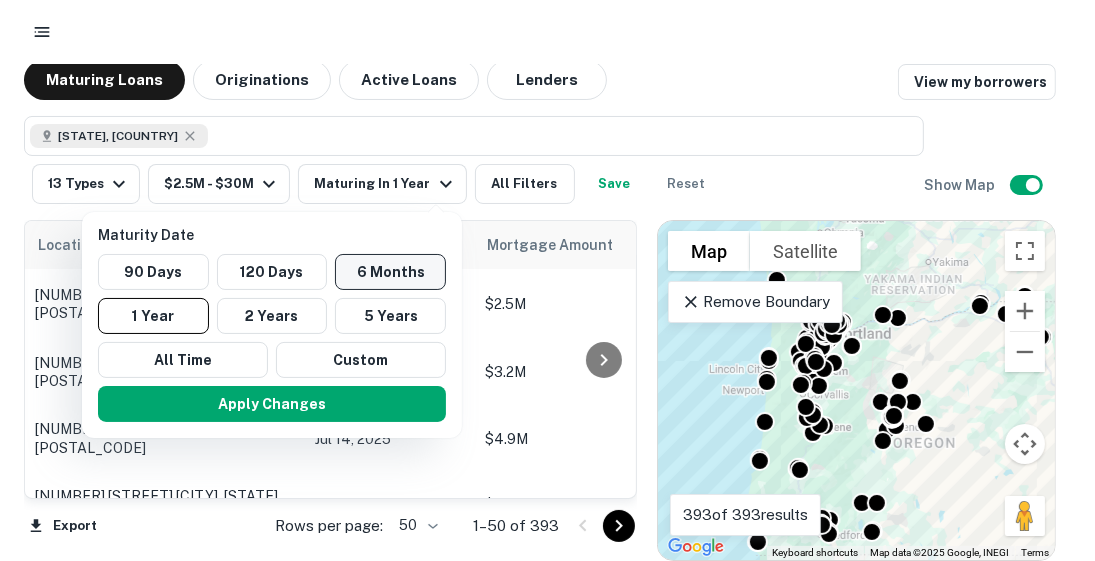 click on "6 Months" at bounding box center [390, 272] 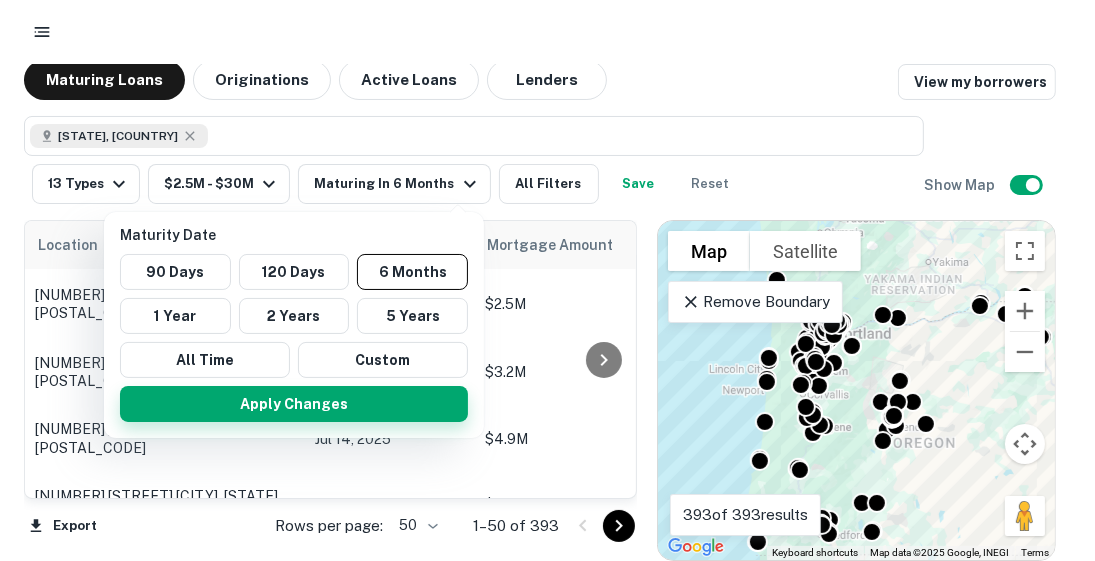 click on "Apply Changes" at bounding box center [294, 404] 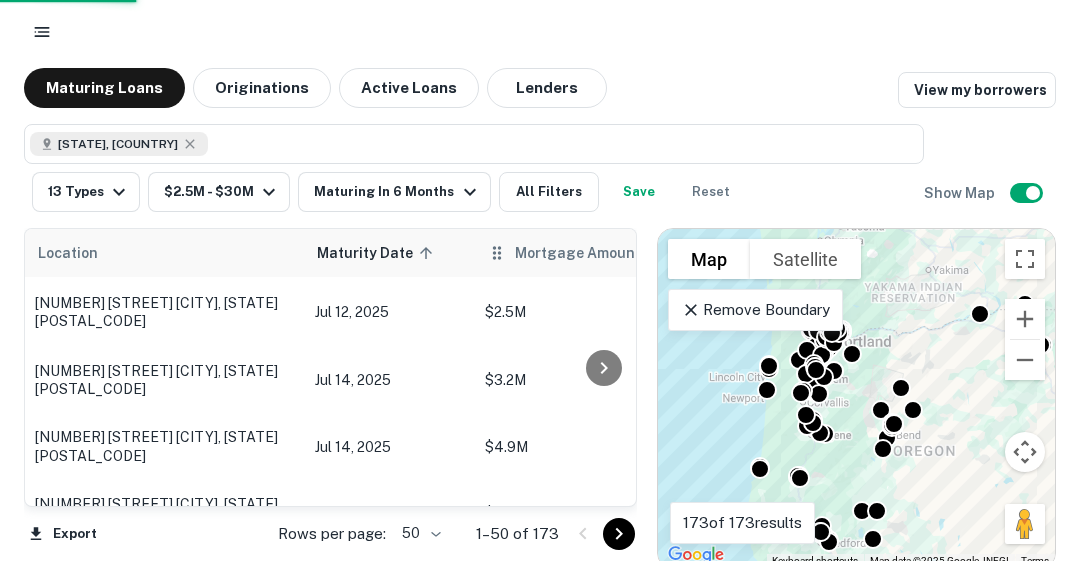 scroll, scrollTop: 0, scrollLeft: 0, axis: both 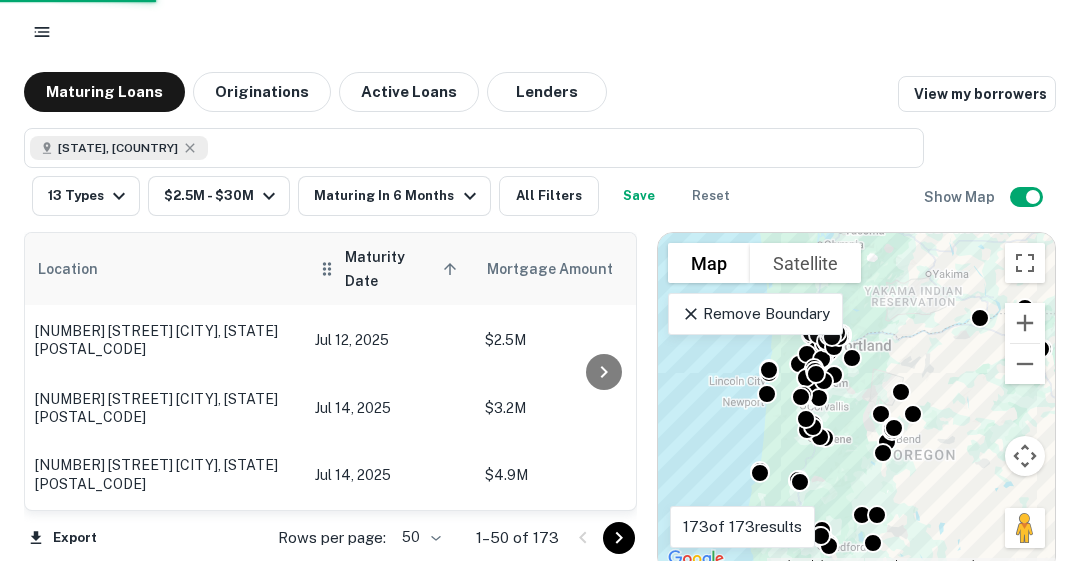 click on "Maturity Date sorted ascending" at bounding box center [404, 269] 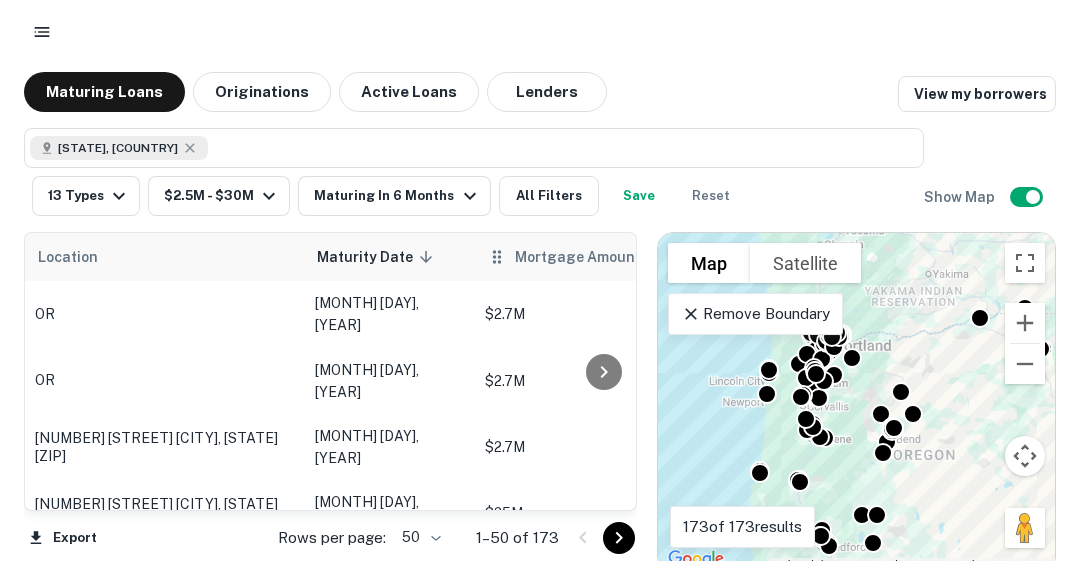 click on "Mortgage Amount" at bounding box center [591, 257] 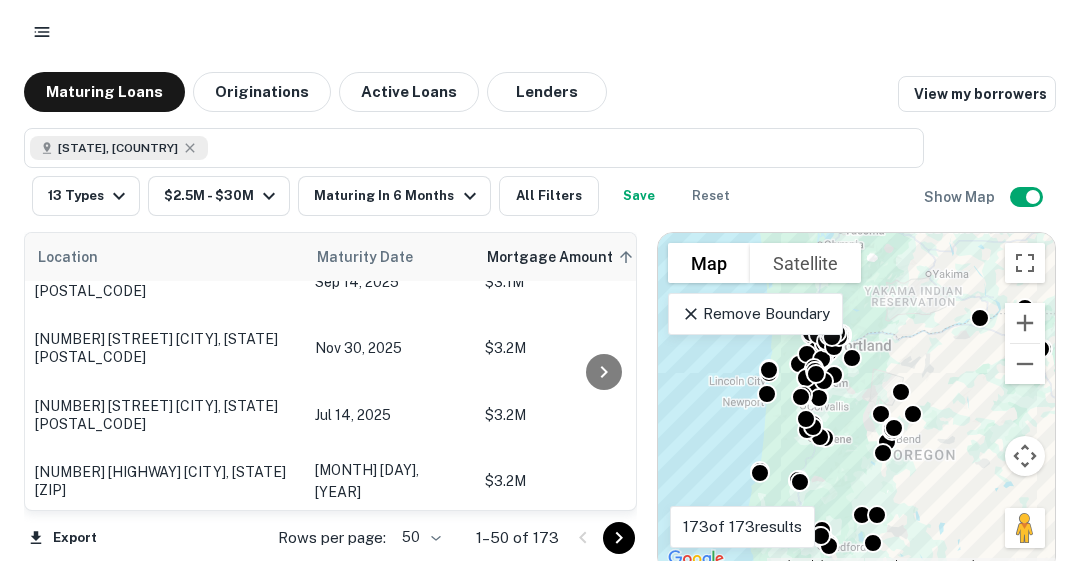 scroll, scrollTop: 3219, scrollLeft: 0, axis: vertical 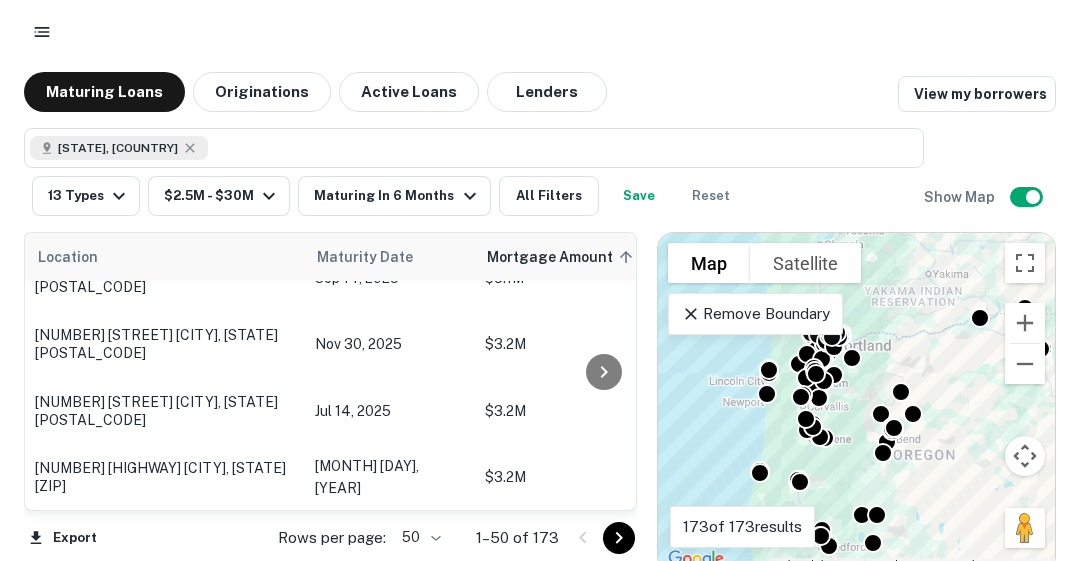 click on "[NUMBER] [STREET] [CITY], [STATE][POSTAL_CODE]  [DATE] $[AMOUNT] [NAME] Request Borrower Info [COMPANY] [TYPE] [TYPE] - - -" at bounding box center (540, 280) 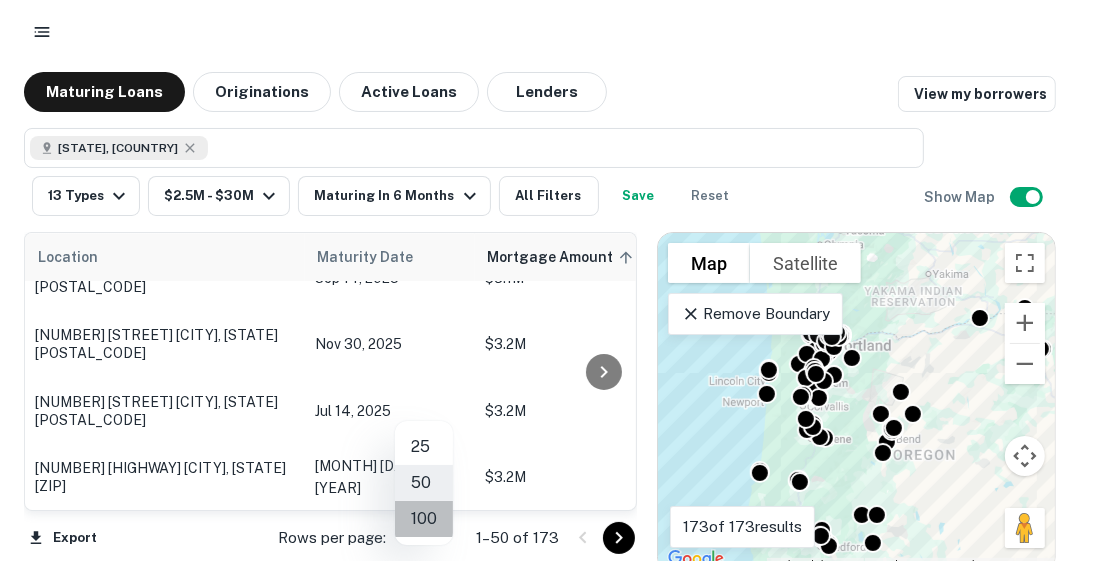 click on "100" at bounding box center [424, 519] 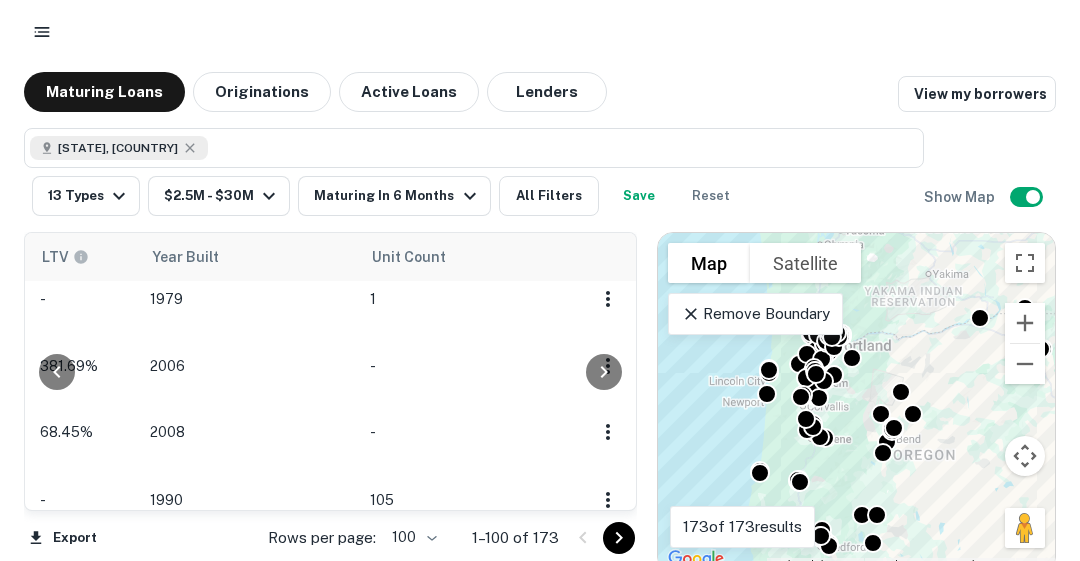 scroll, scrollTop: 3219, scrollLeft: 0, axis: vertical 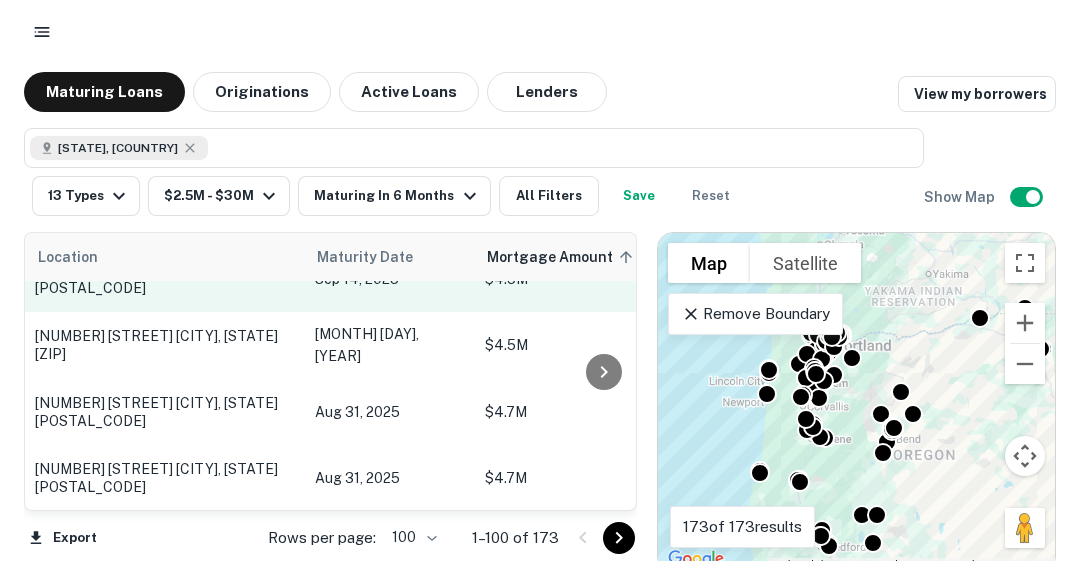 click on "[NUMBER] [STREET] [CITY], [STATE][POSTAL_CODE]" at bounding box center [165, 279] 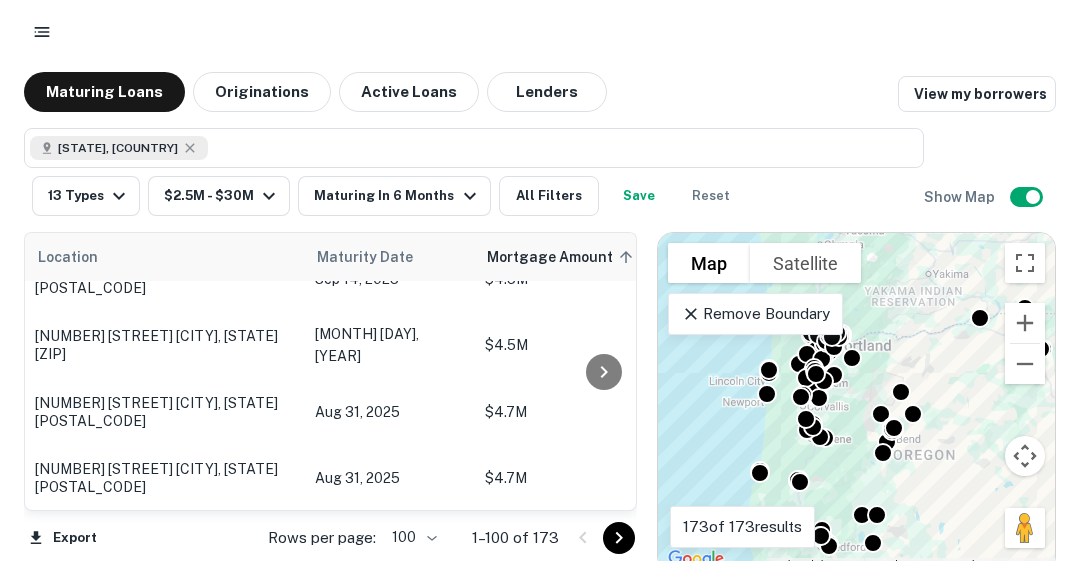 scroll, scrollTop: 12, scrollLeft: 0, axis: vertical 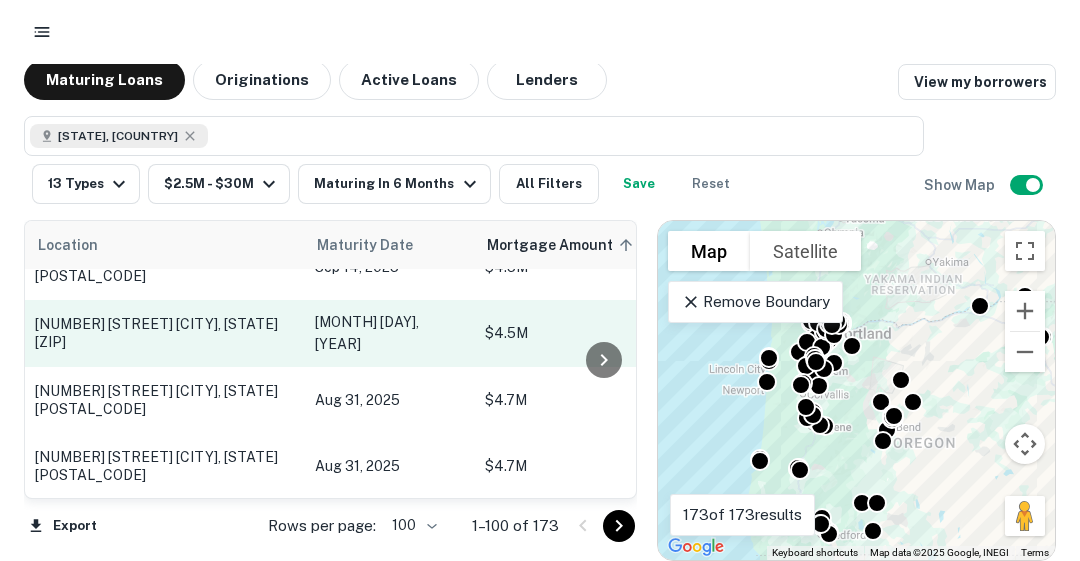 click on "[NUMBER] [STREET] [CITY], [STATE][ZIP]" at bounding box center [165, 333] 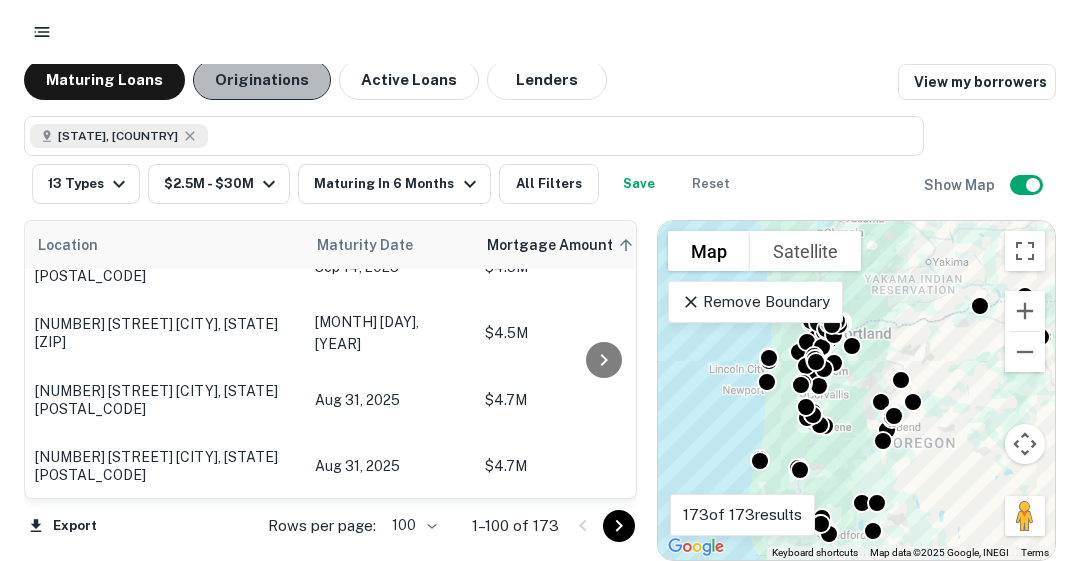 click on "Originations" at bounding box center (262, 80) 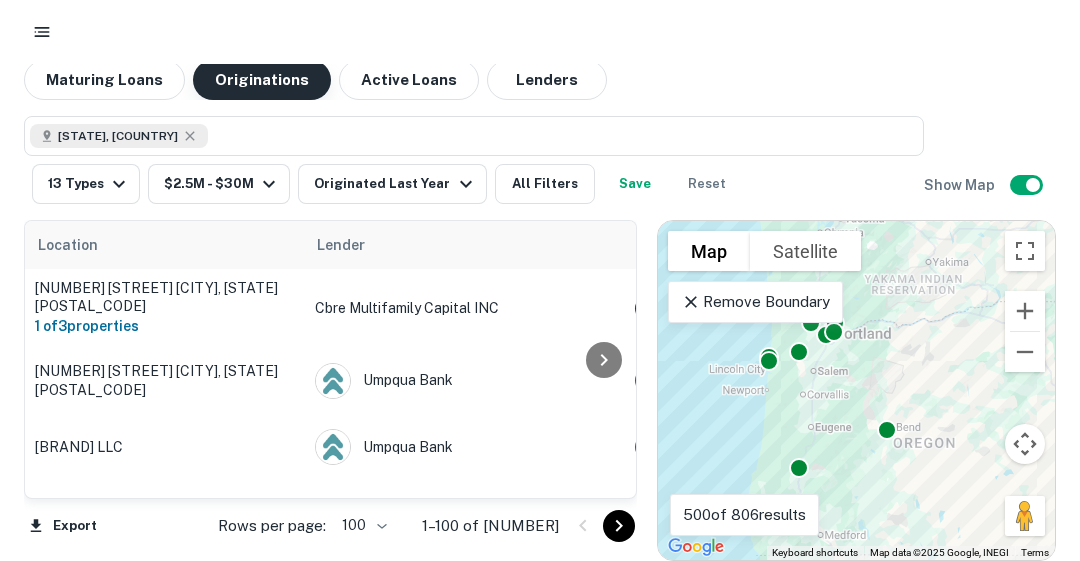 scroll, scrollTop: 4985, scrollLeft: 0, axis: vertical 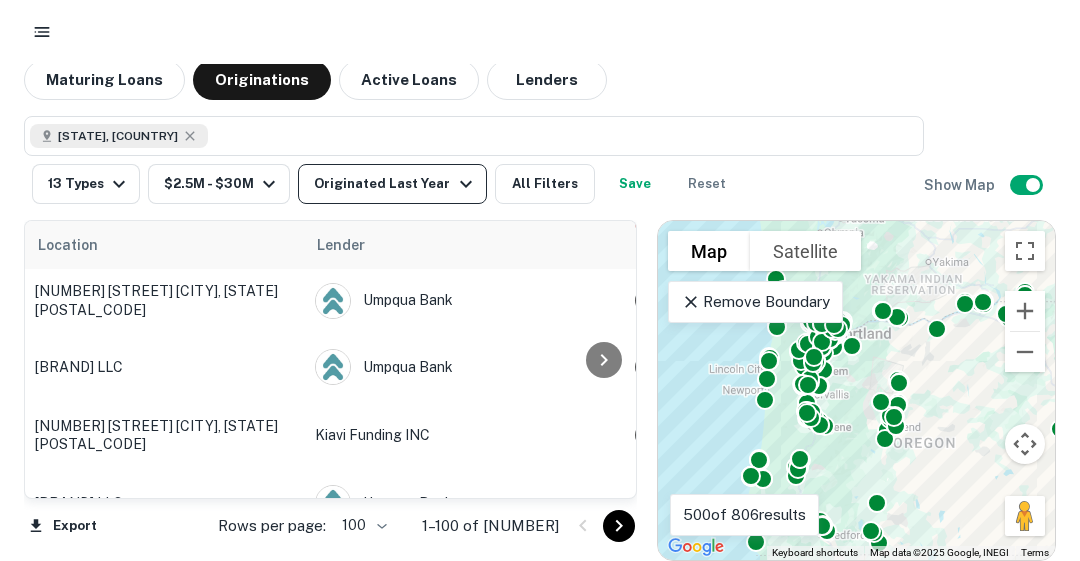 click on "Originated Last Year" at bounding box center (392, 184) 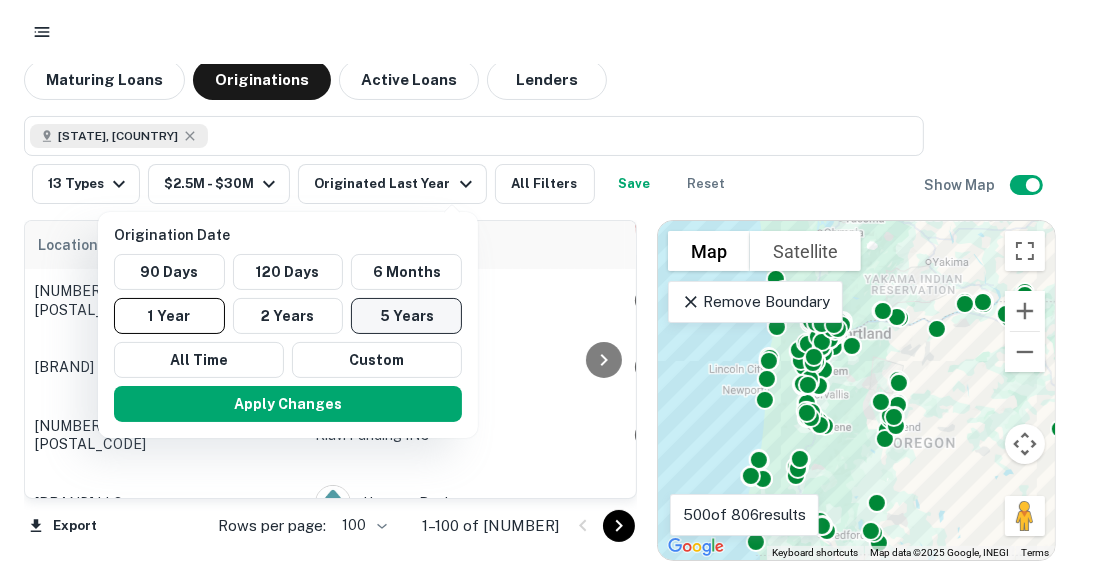 click on "5 Years" at bounding box center (406, 272) 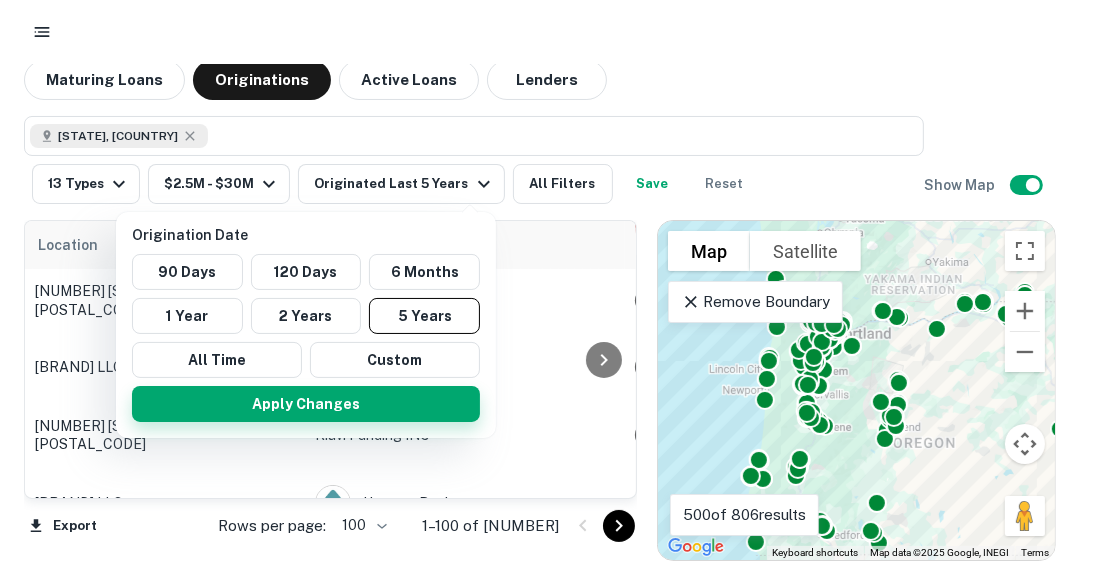 click on "Apply Changes" at bounding box center (306, 404) 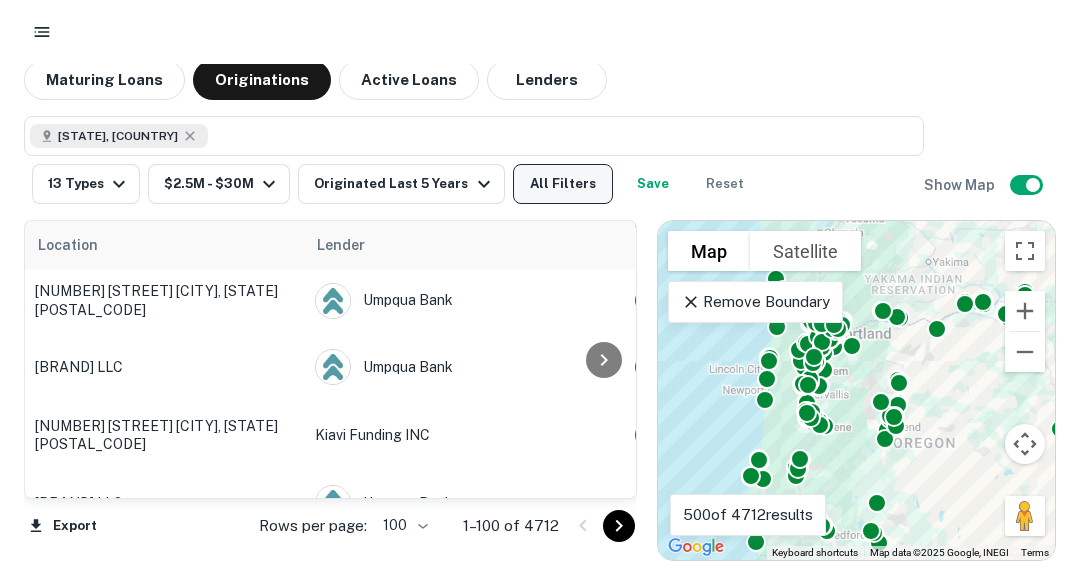 click on "All Filters" at bounding box center [563, 184] 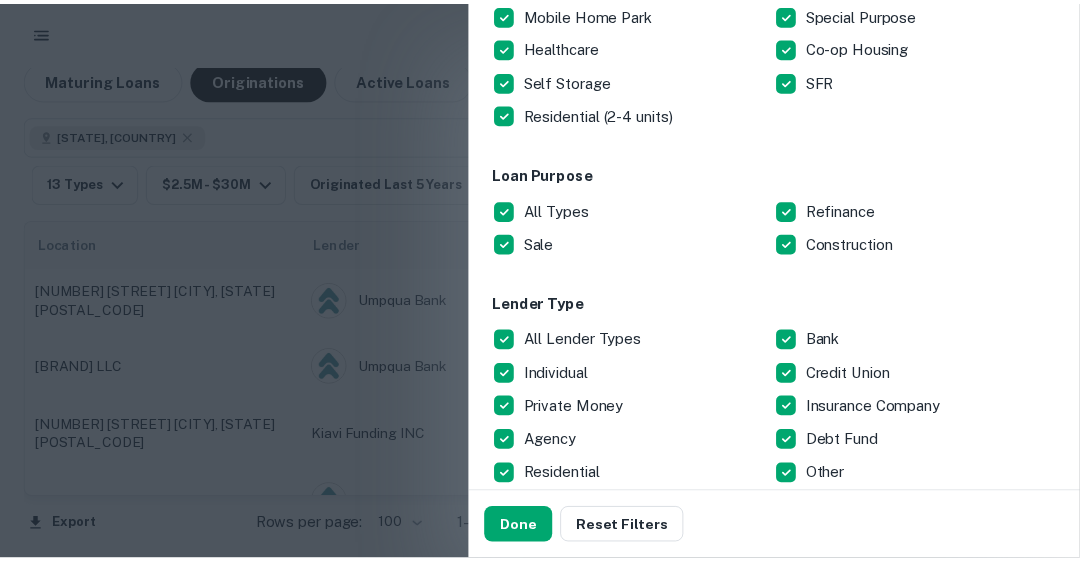 scroll, scrollTop: 611, scrollLeft: 0, axis: vertical 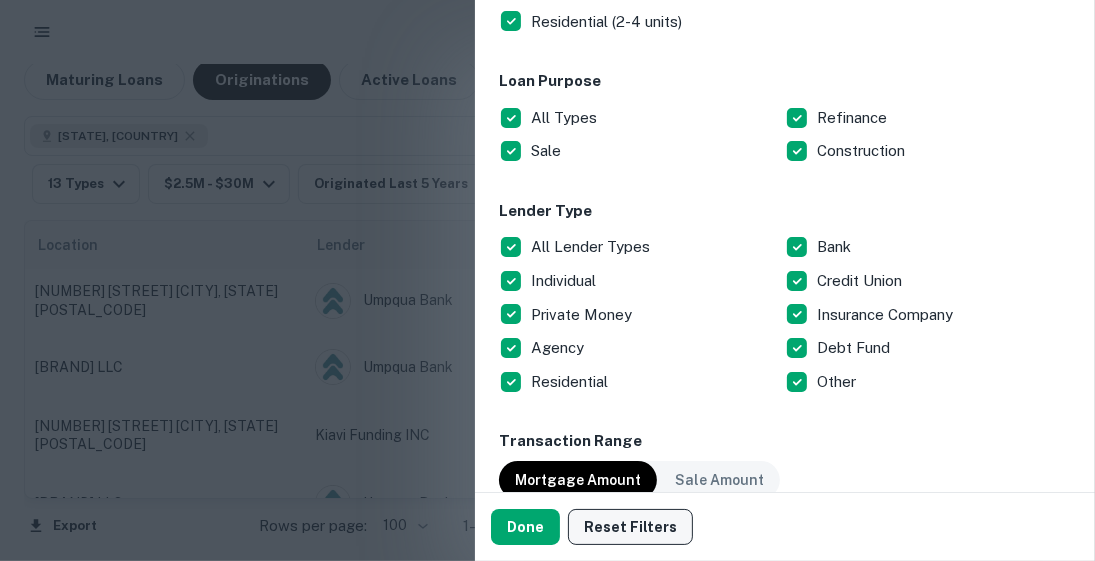 click on "Reset Filters" at bounding box center (630, 527) 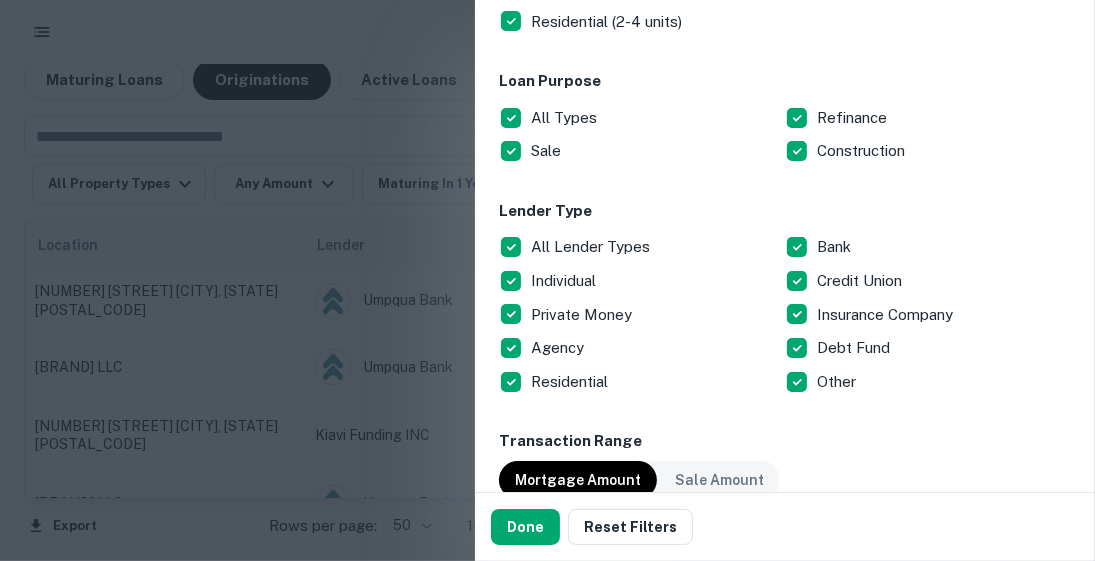 click at bounding box center (547, 280) 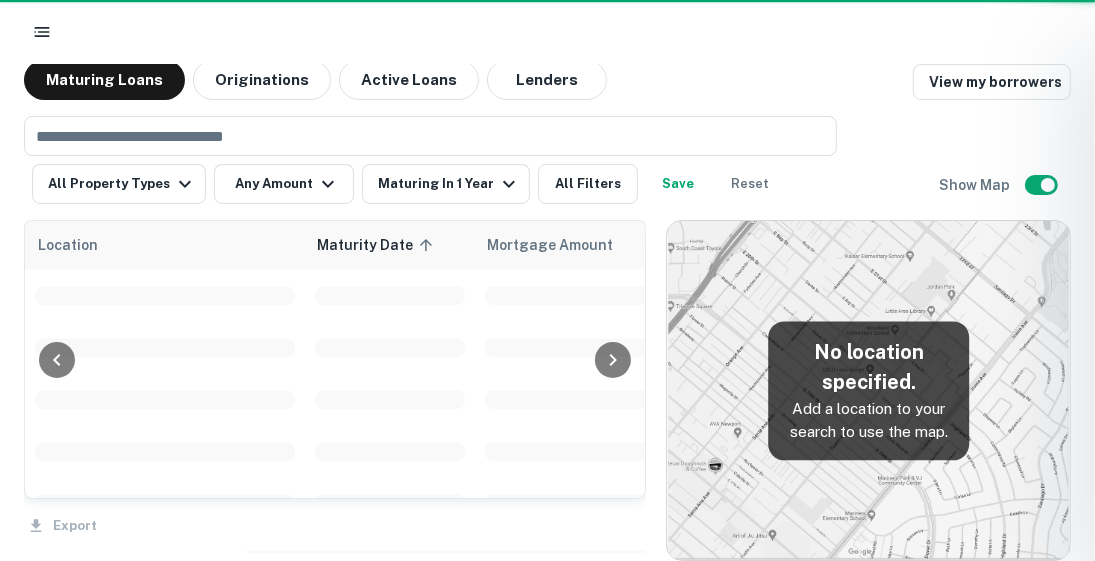 click on "Customize data sources and filters All Sources CMBS GSE Location ​ Lender Name ​ Property Types All Property Types Multifamily (5+ units) Office Retail Industrial Land Mixed-Use Hospitality Mobile Home Park Special Purpose Healthcare Co-op Housing Self Storage SFR Residential (2-4 units) Loan Purpose All Types Refinance Sale Construction Lender Type All Lender Types Bank Individual Credit Union Private Money Insurance Company Agency Debt Fund Residential Other Transaction Range Mortgage Amount Sale Amount ******* ​ - ******** ​ Date Range Origination Date Maturity Date Last Financed Date 90 Days 120 Days 6 Months 1 Year 2 Years 5 Years All Time Custom Year Built Min Min - Max Max Number of Units Min Min - Max Max Done Reset Filters" at bounding box center [547, 280] 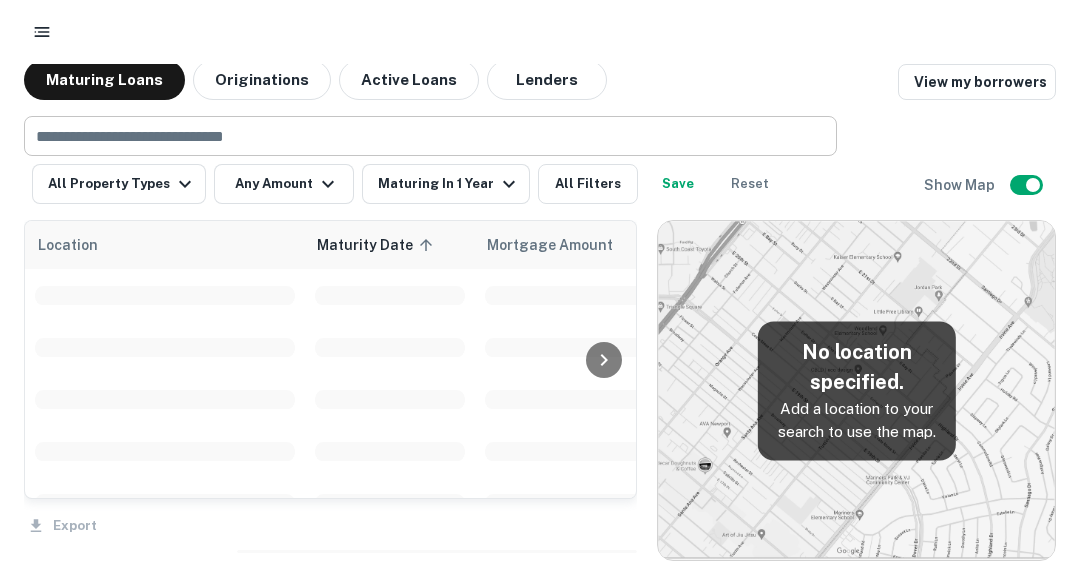 click at bounding box center [429, 136] 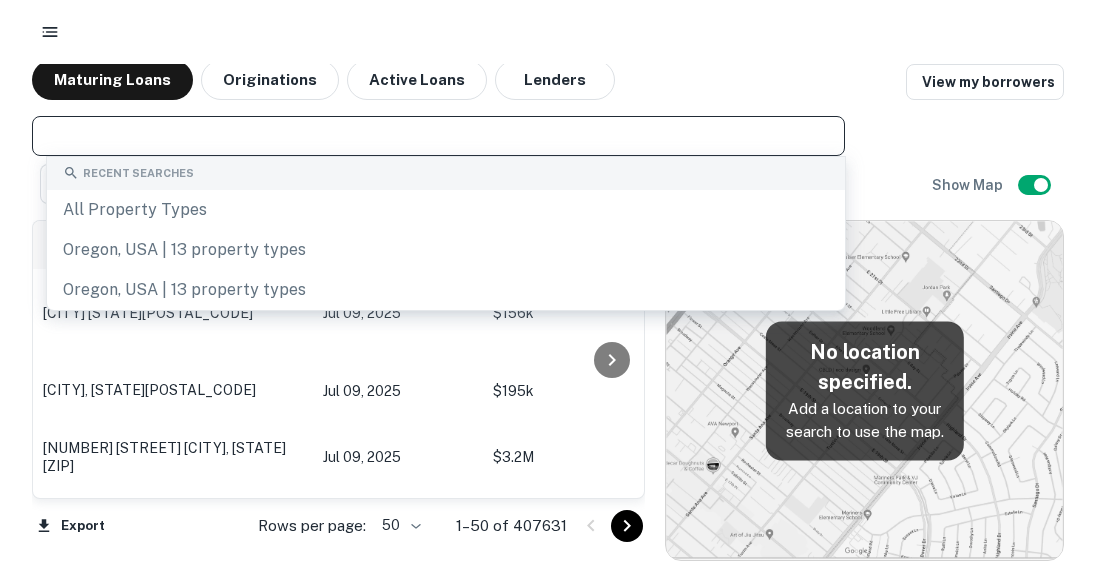 scroll, scrollTop: 80, scrollLeft: 0, axis: vertical 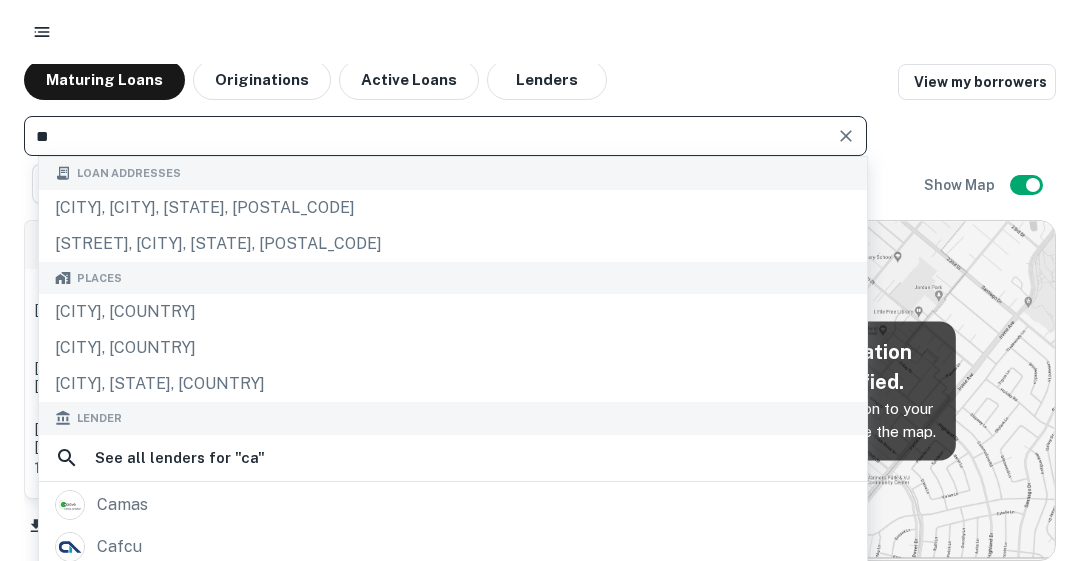 type on "***" 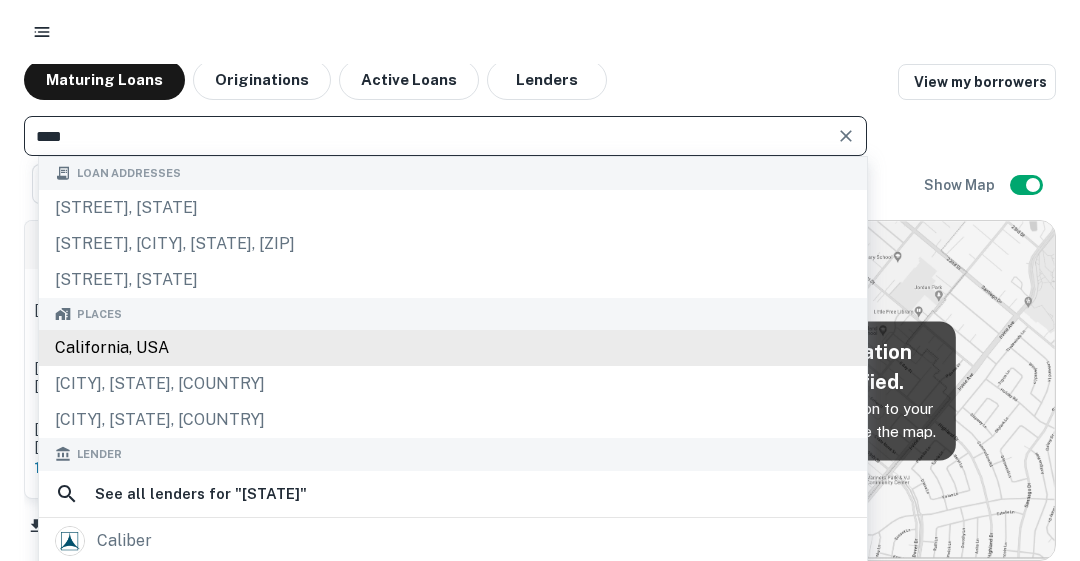 click on "California, USA" at bounding box center (453, 348) 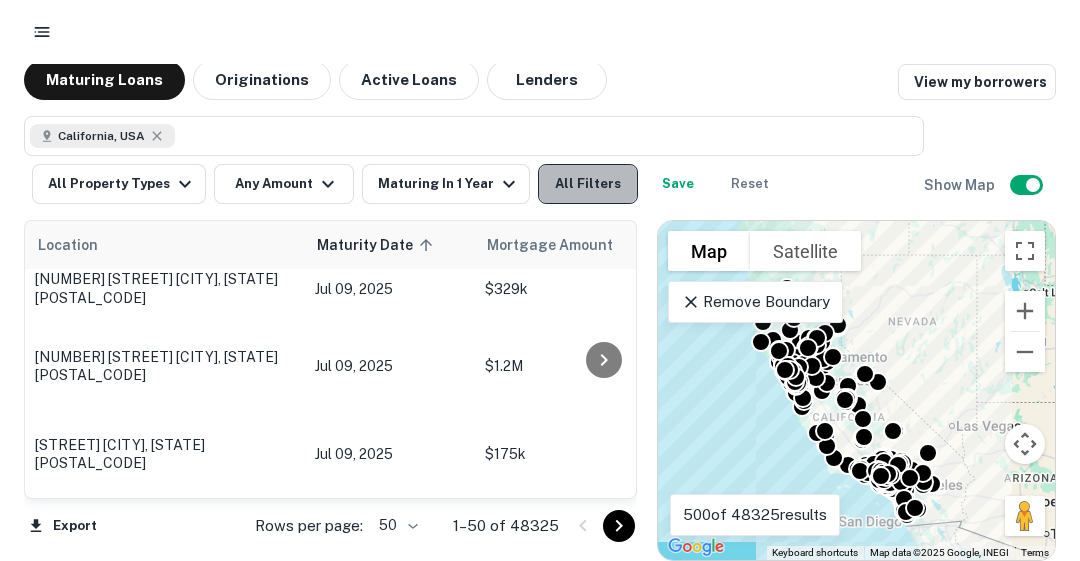 click on "All Filters" at bounding box center [588, 184] 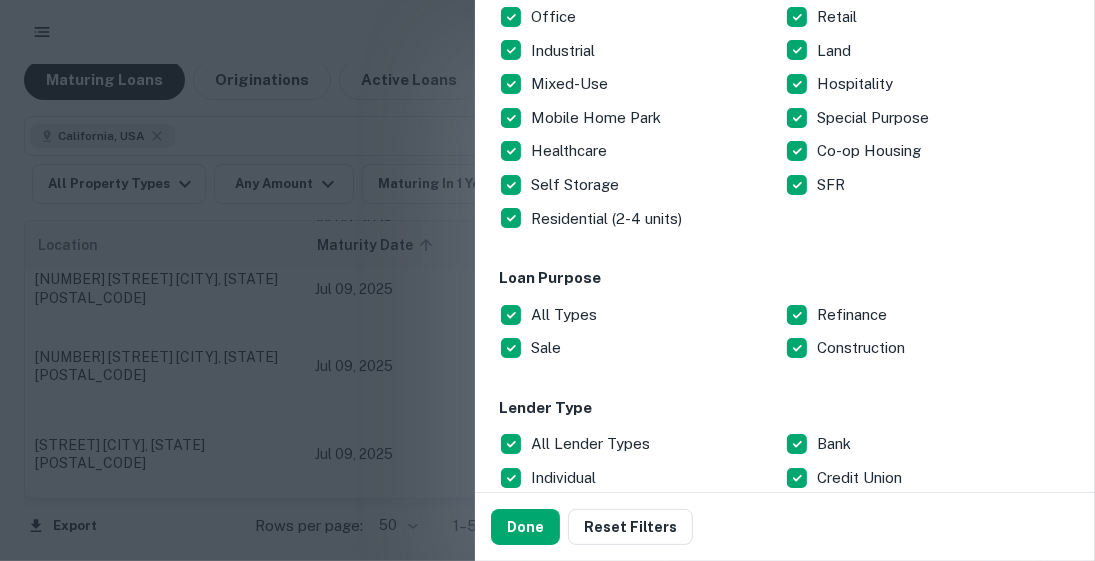 scroll, scrollTop: 664, scrollLeft: 0, axis: vertical 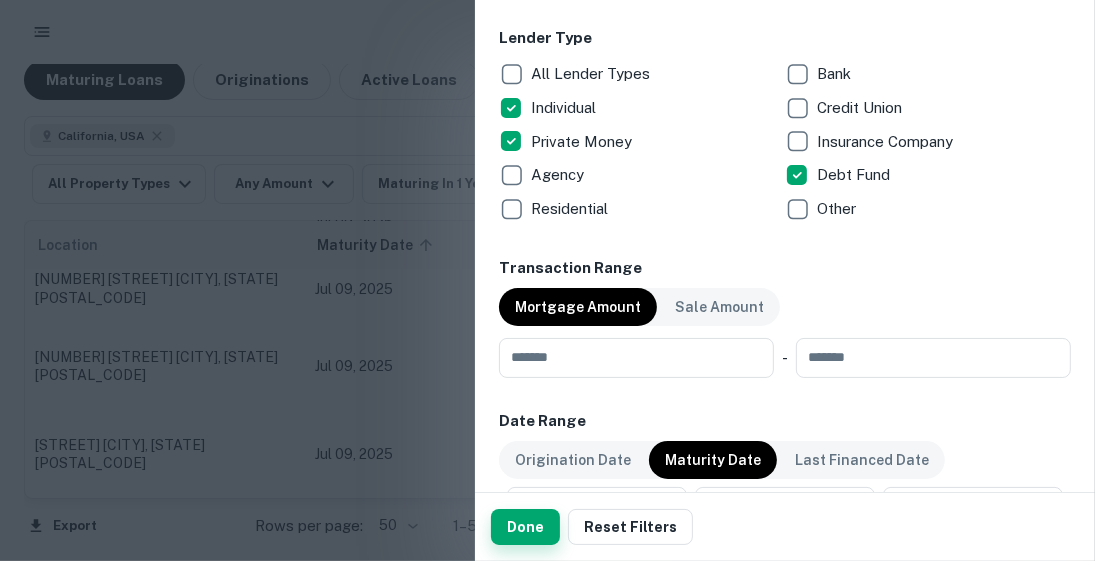click on "Done" at bounding box center [525, 527] 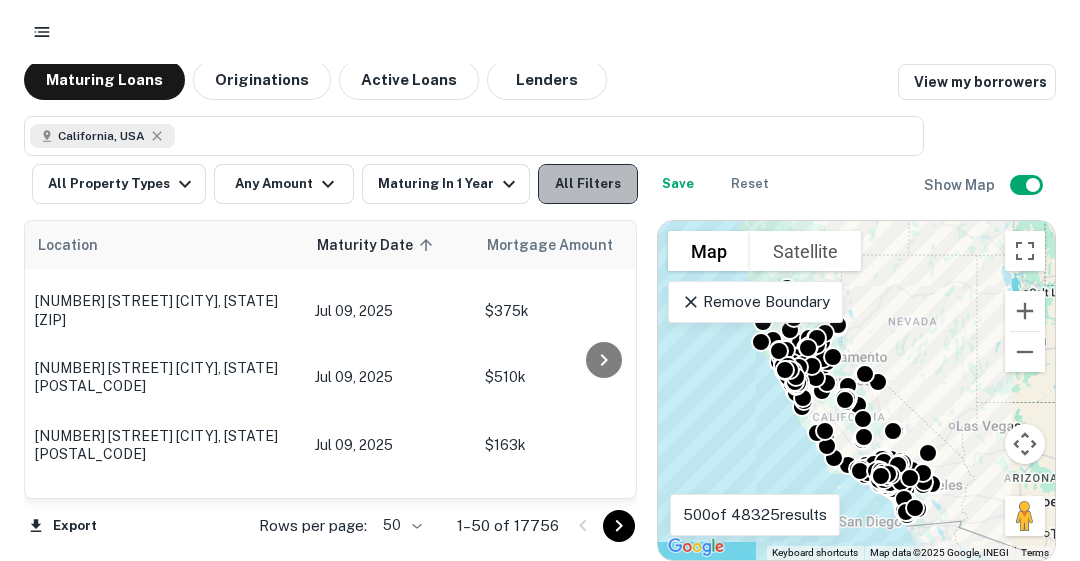 click on "All Filters" at bounding box center [588, 184] 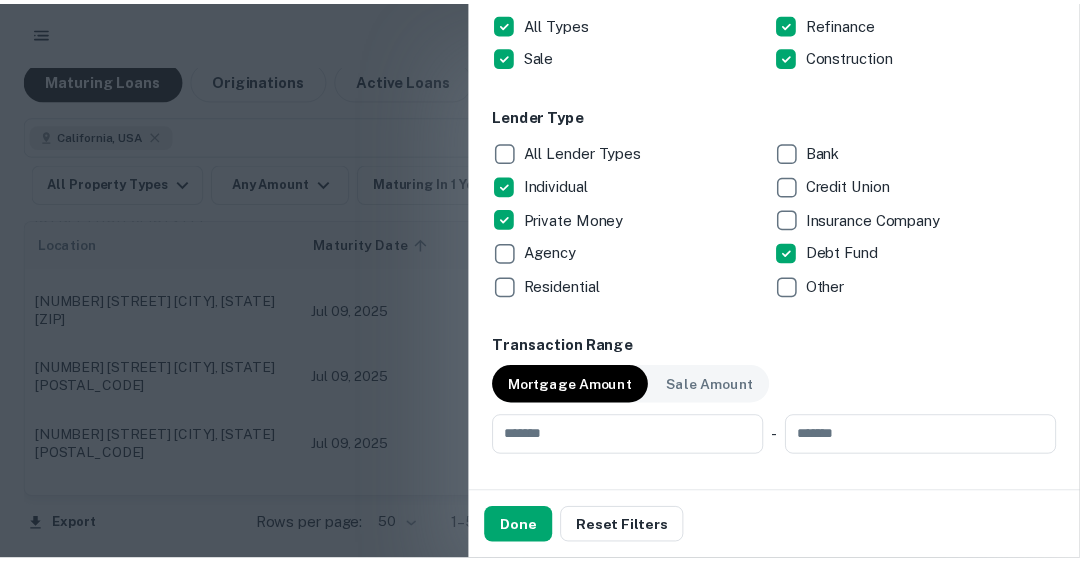 scroll, scrollTop: 905, scrollLeft: 0, axis: vertical 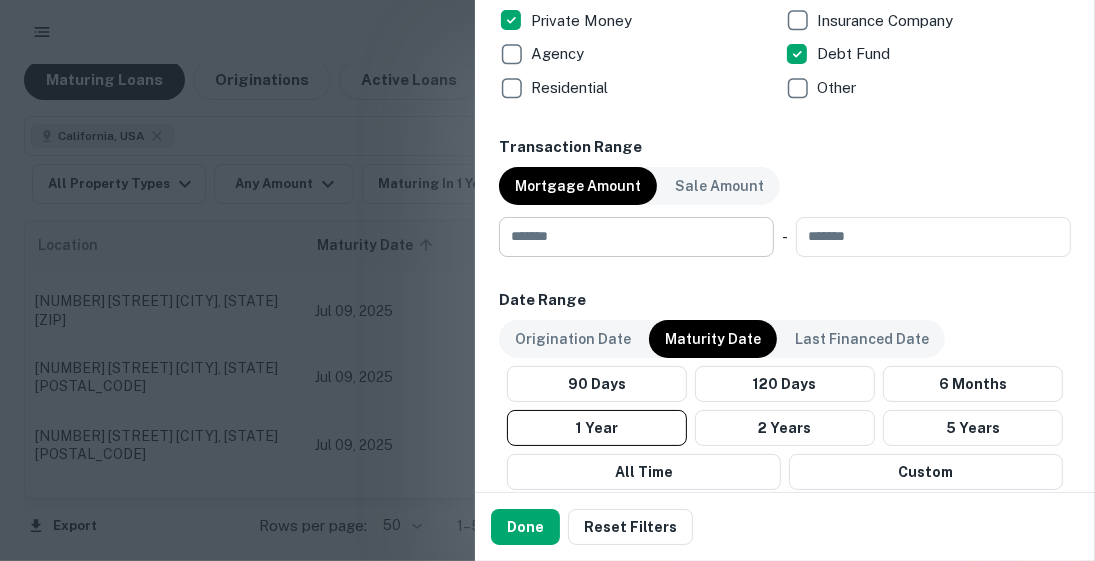 click at bounding box center (629, 237) 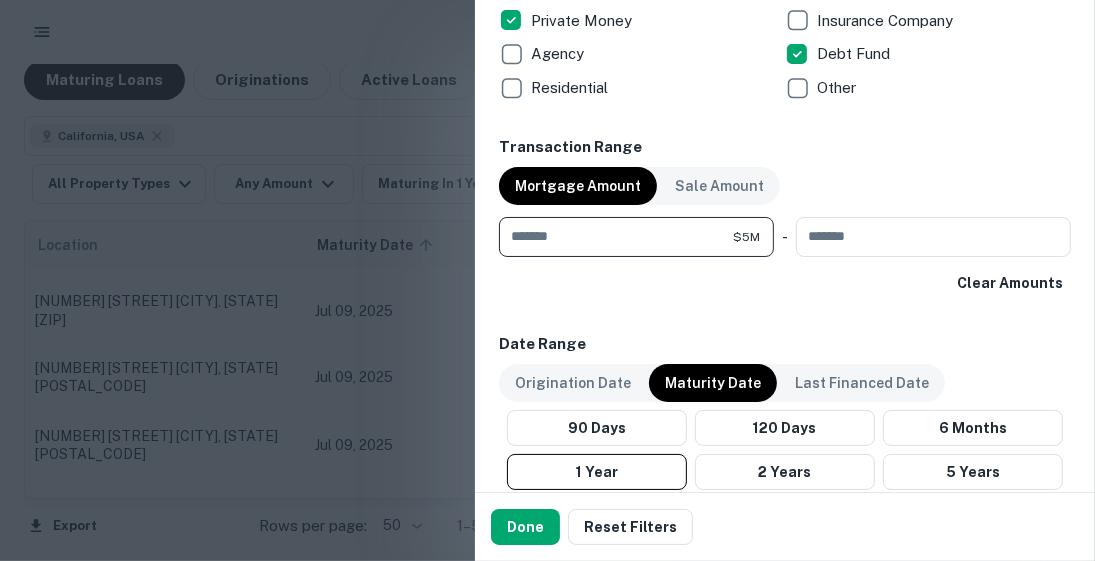 type on "*******" 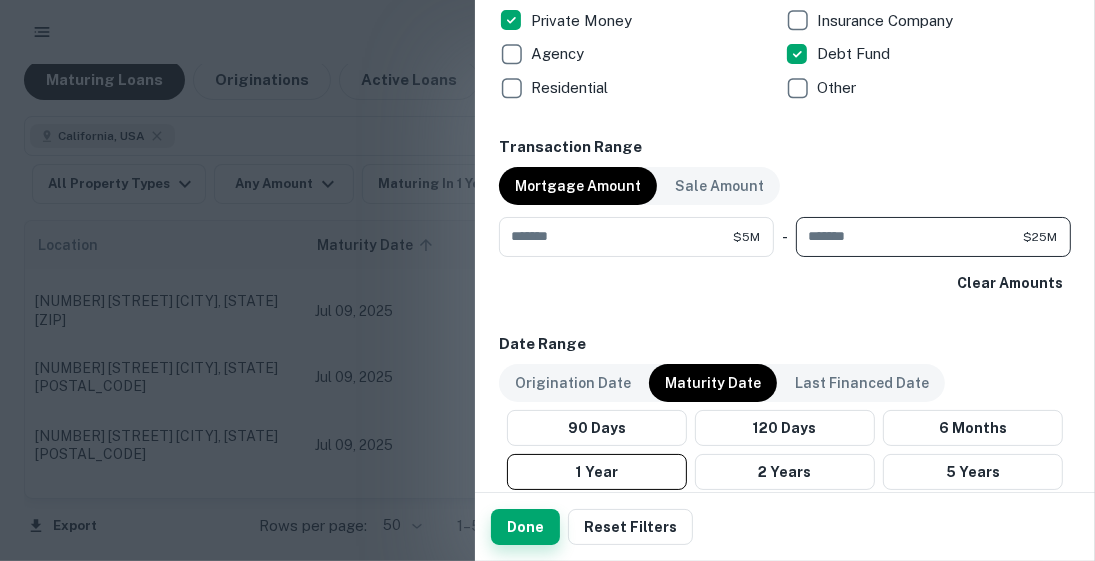 click on "Done" at bounding box center [525, 527] 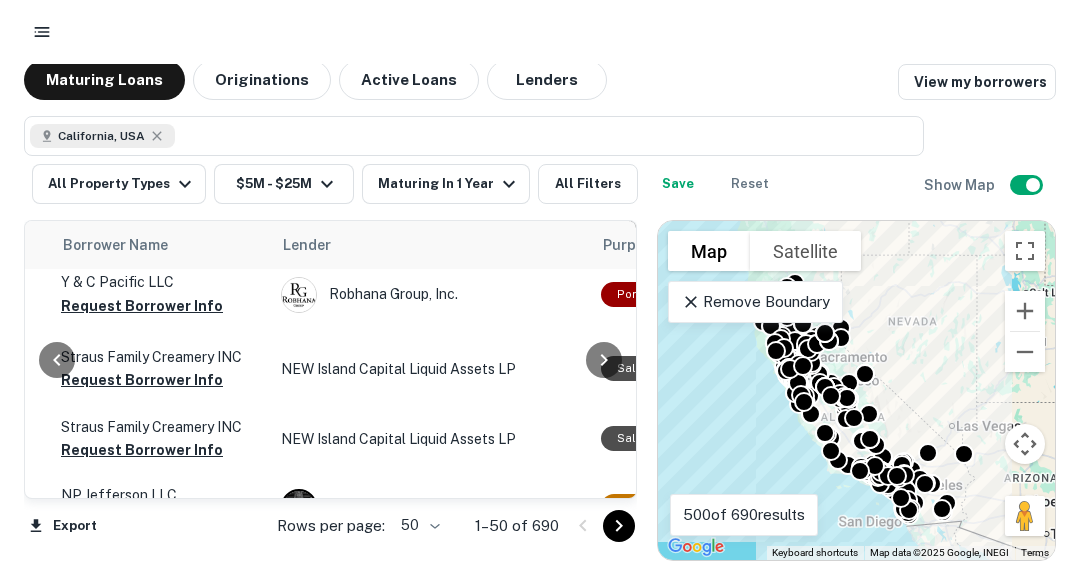 scroll, scrollTop: 80, scrollLeft: 752, axis: both 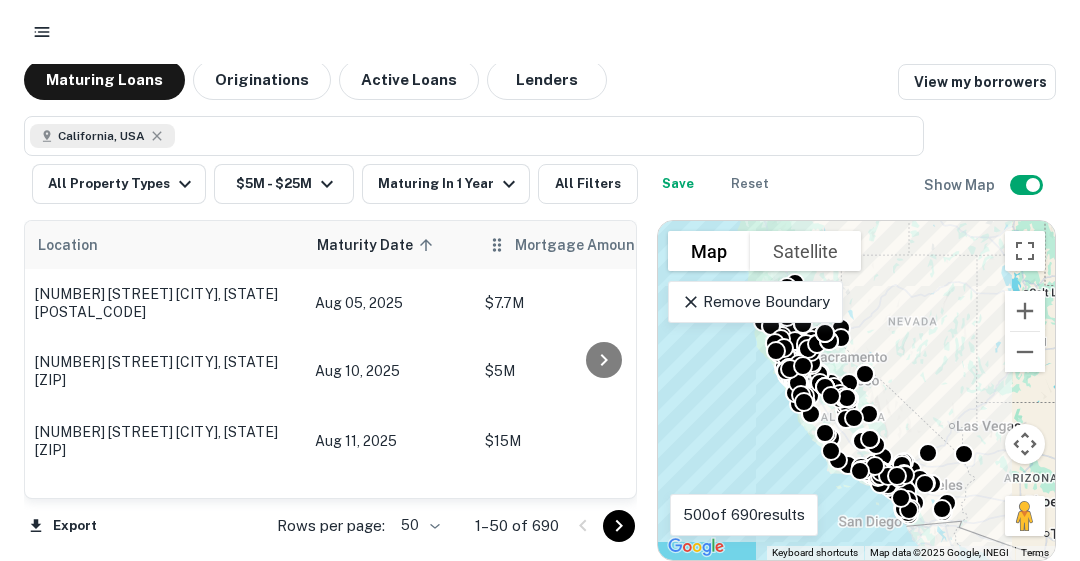 click on "Mortgage Amount" at bounding box center [591, 245] 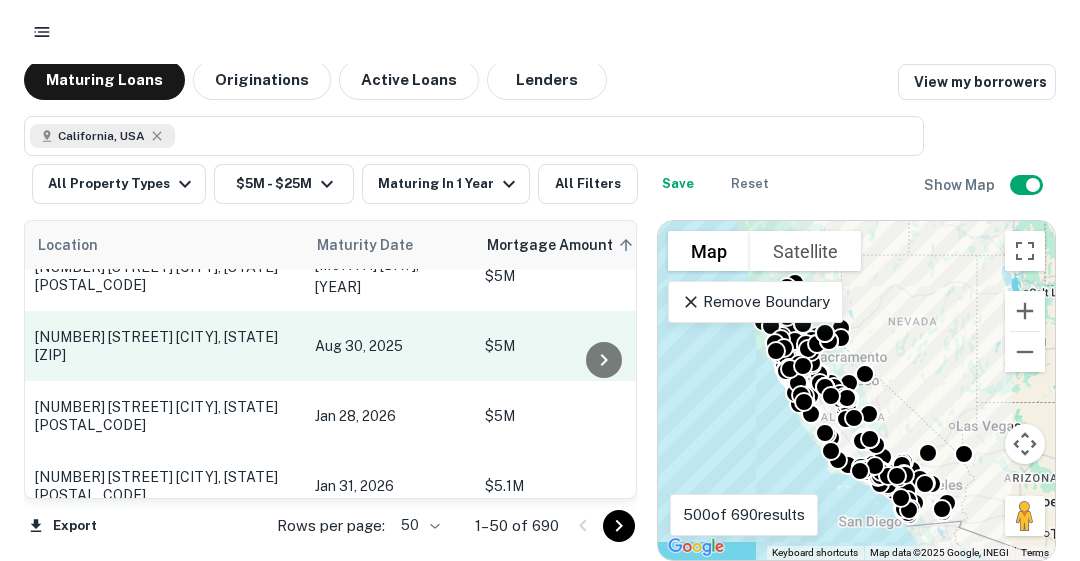 scroll, scrollTop: 2748, scrollLeft: 0, axis: vertical 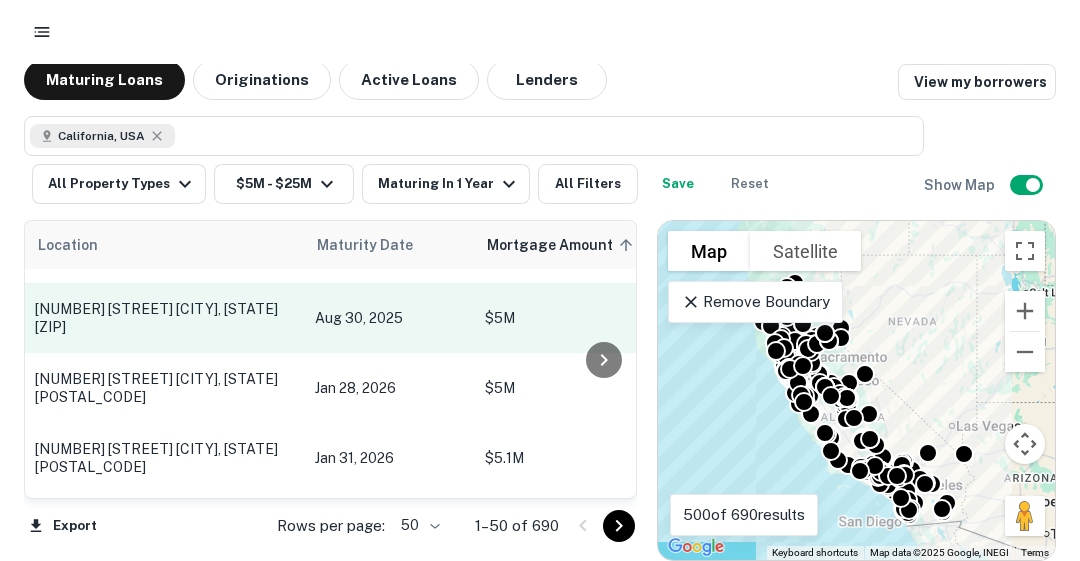 click on "[NUMBER] [STREET] [CITY], [STATE][ZIP]" at bounding box center (165, 318) 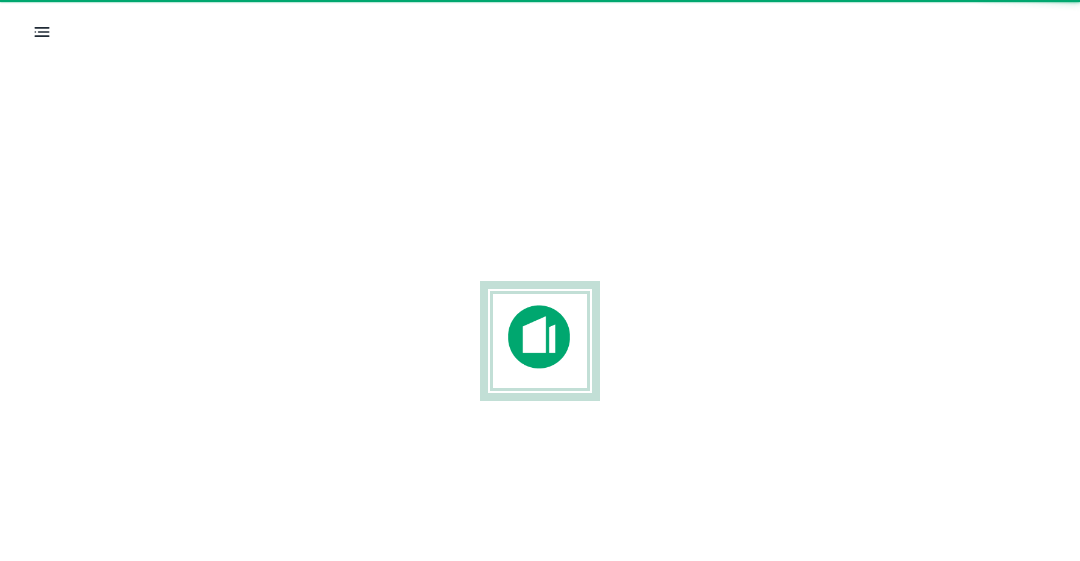 scroll, scrollTop: 0, scrollLeft: 0, axis: both 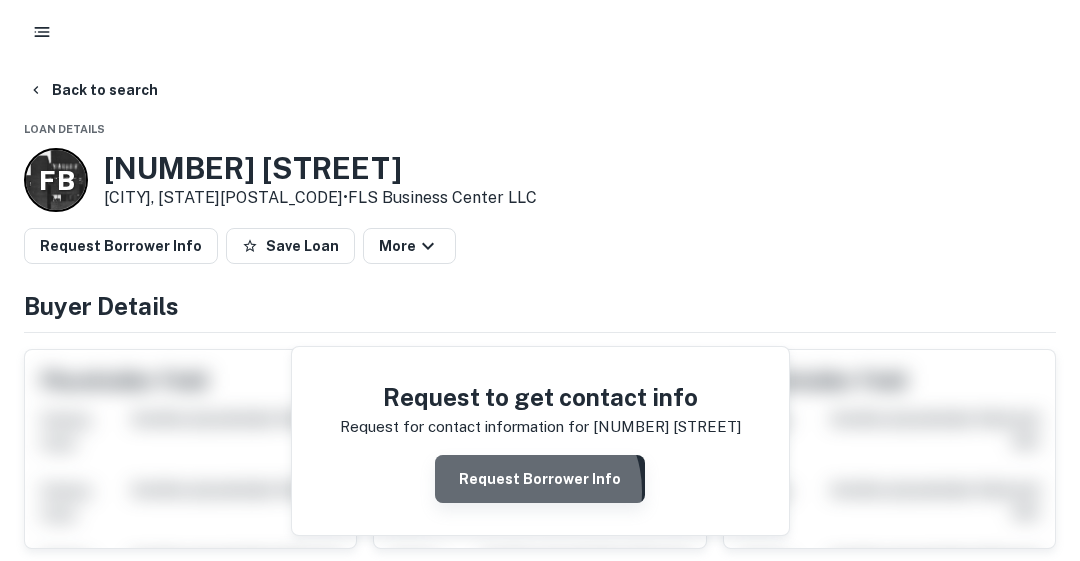 click on "Request Borrower Info" at bounding box center [540, 479] 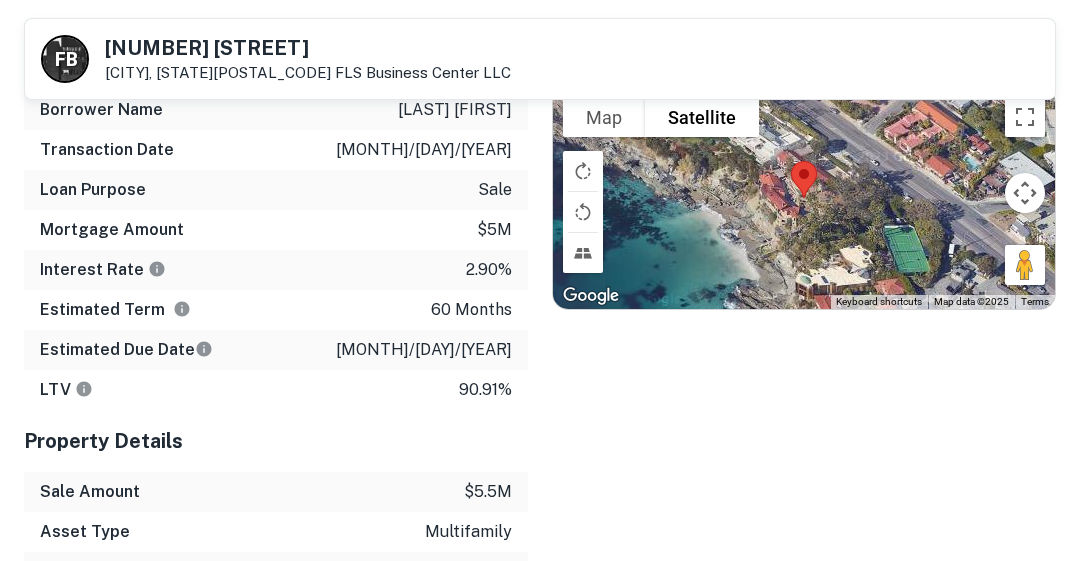 scroll, scrollTop: 0, scrollLeft: 0, axis: both 